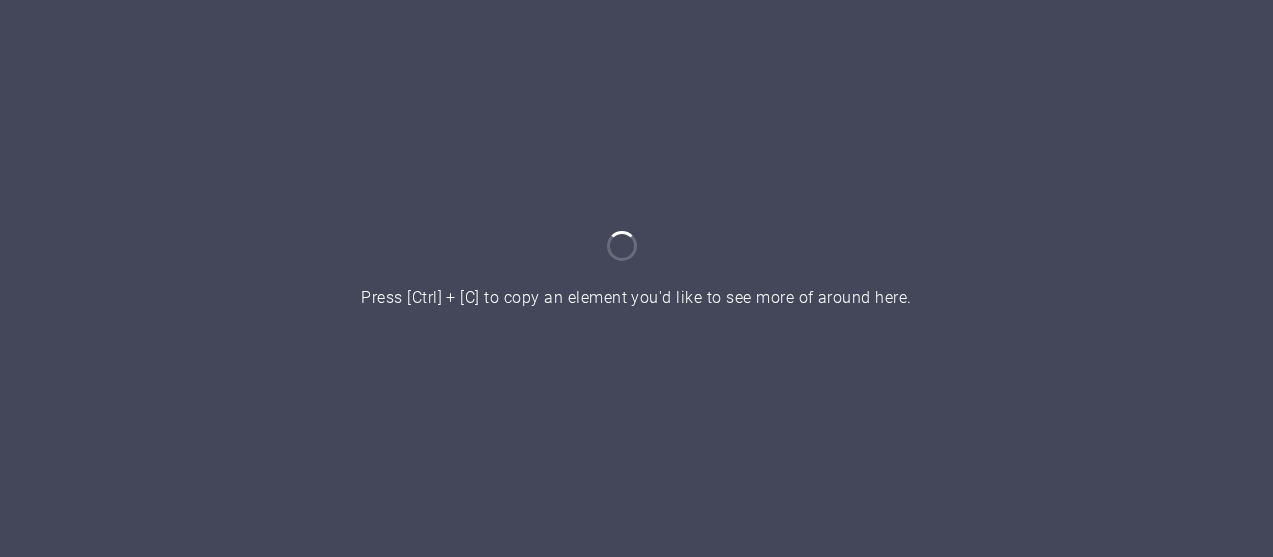 scroll, scrollTop: 0, scrollLeft: 0, axis: both 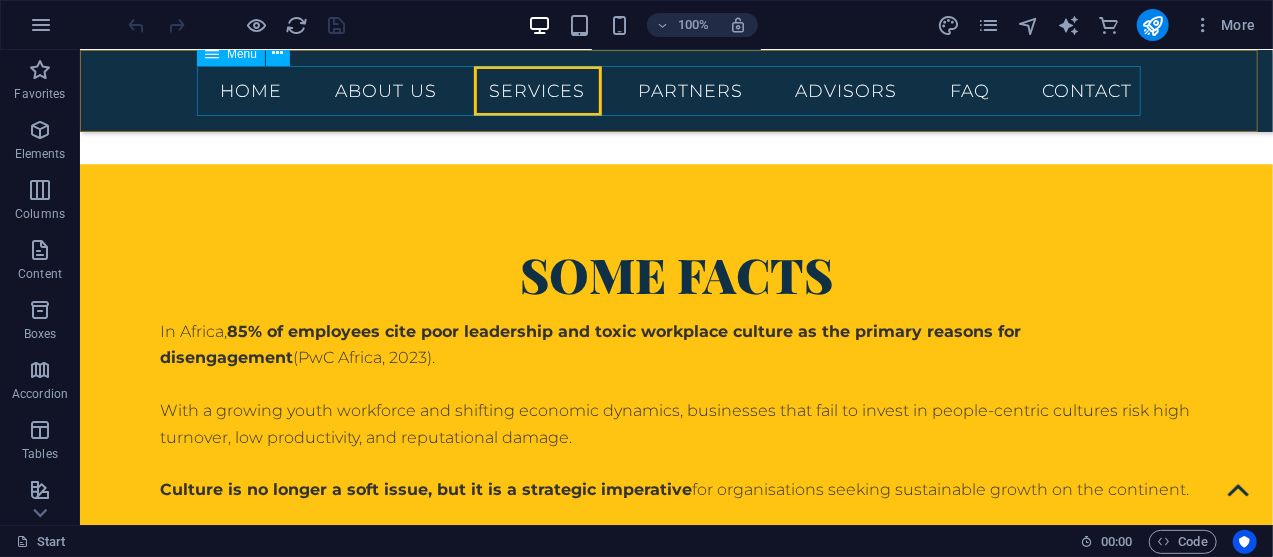 click on "Home About us Services Partners Advisors FAQ Contact" at bounding box center (676, 90) 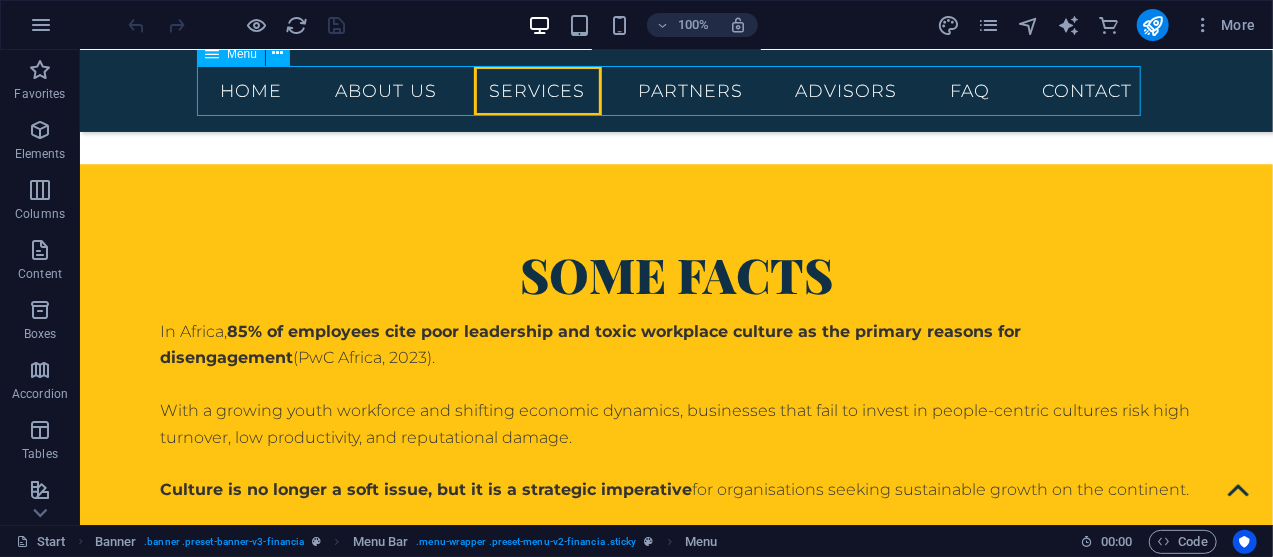 click on "Home About us Services Partners Advisors FAQ Contact" at bounding box center (676, 90) 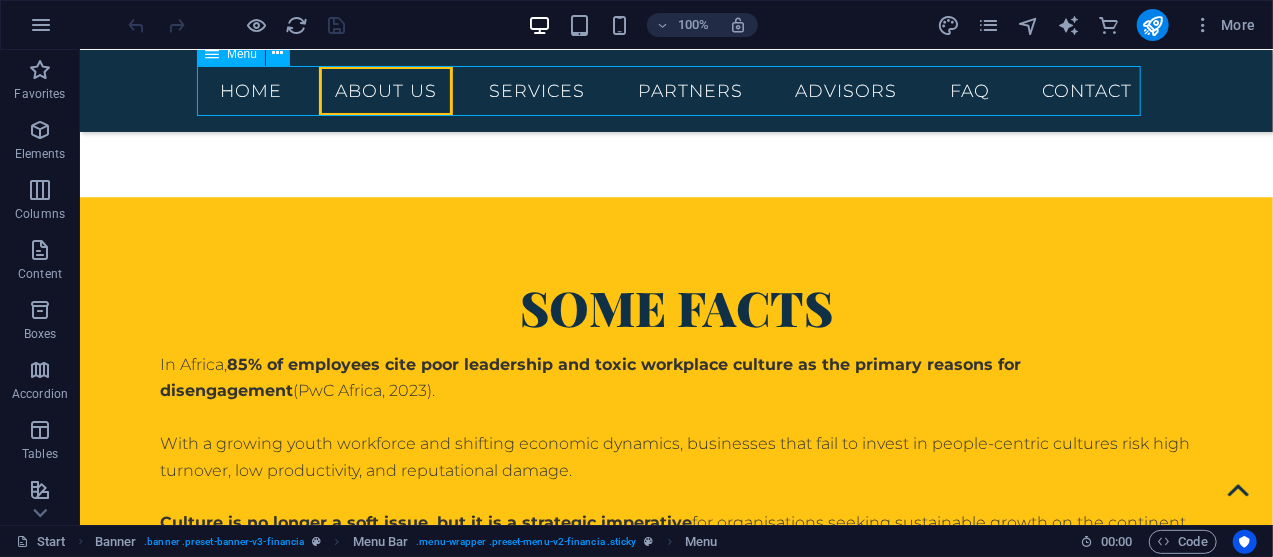 select 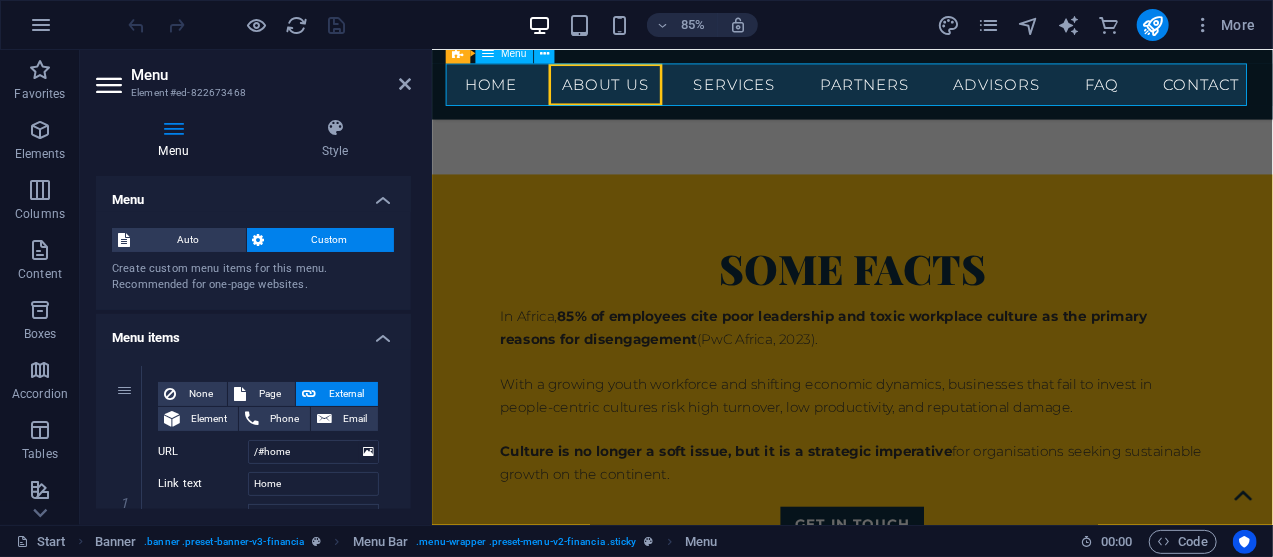 scroll, scrollTop: 2591, scrollLeft: 0, axis: vertical 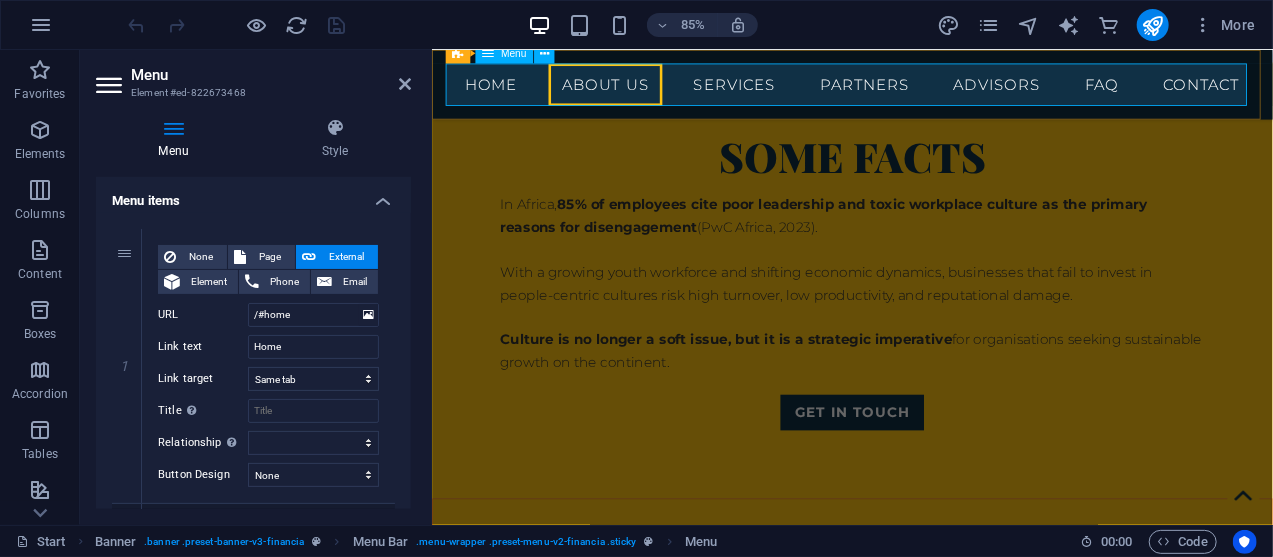 click on "Home About us Services Partners Advisors FAQ Contact" at bounding box center (926, 90) 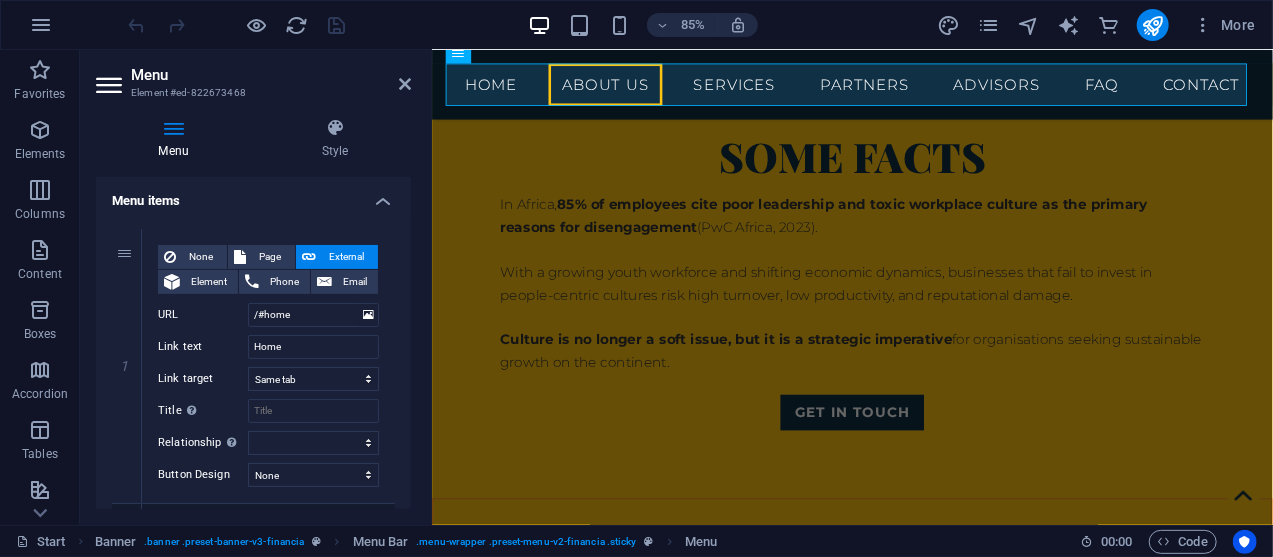 drag, startPoint x: 411, startPoint y: 232, endPoint x: 416, endPoint y: 274, distance: 42.296574 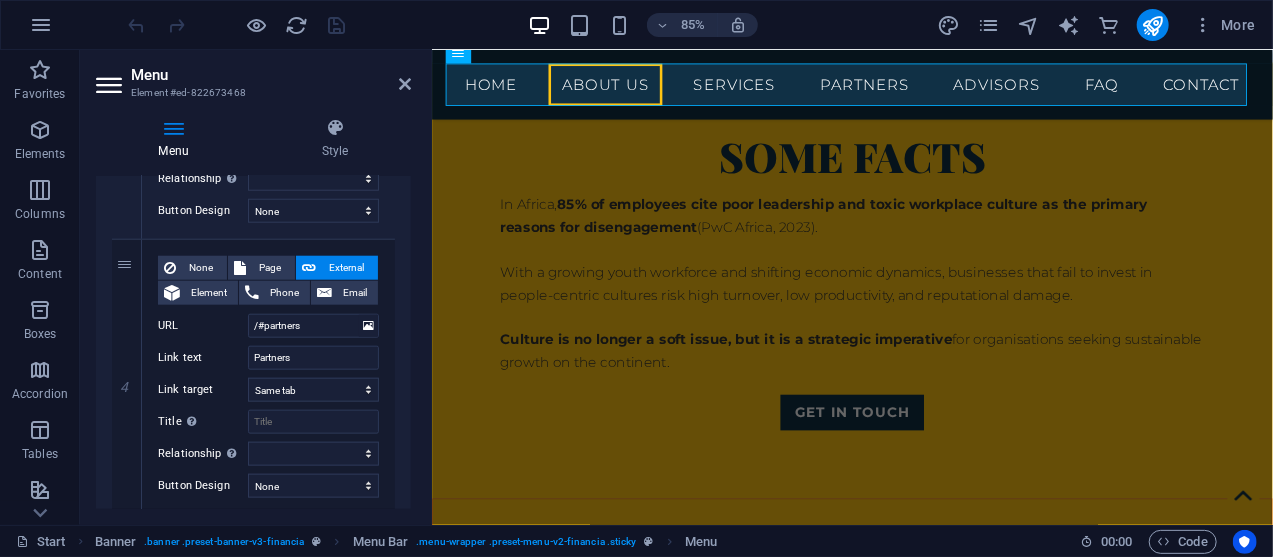 scroll, scrollTop: 955, scrollLeft: 0, axis: vertical 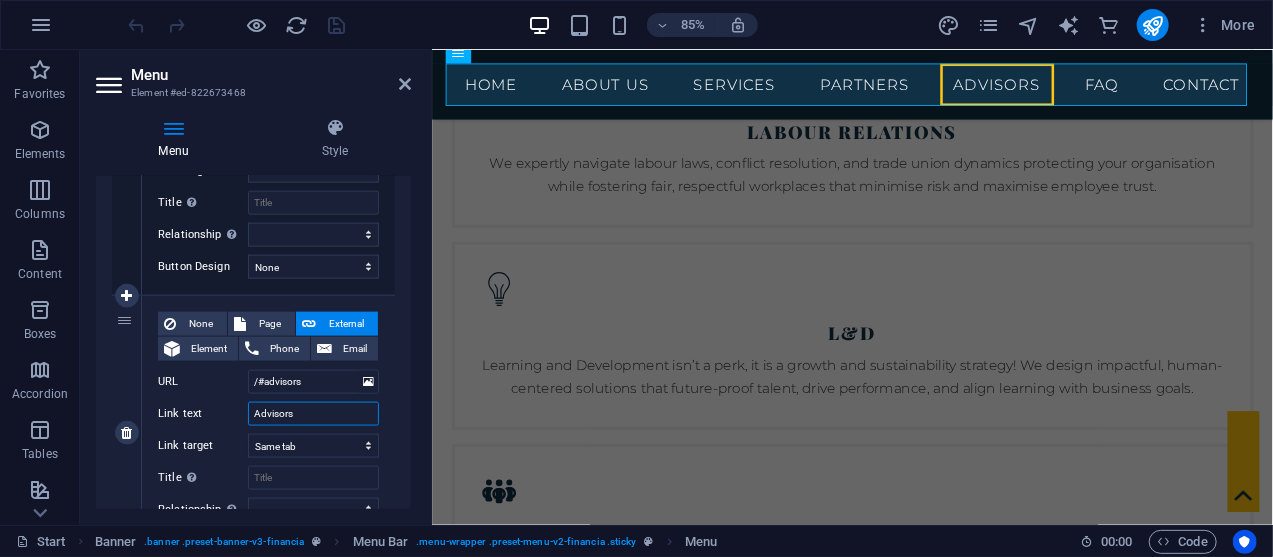 drag, startPoint x: 301, startPoint y: 415, endPoint x: 169, endPoint y: 409, distance: 132.13629 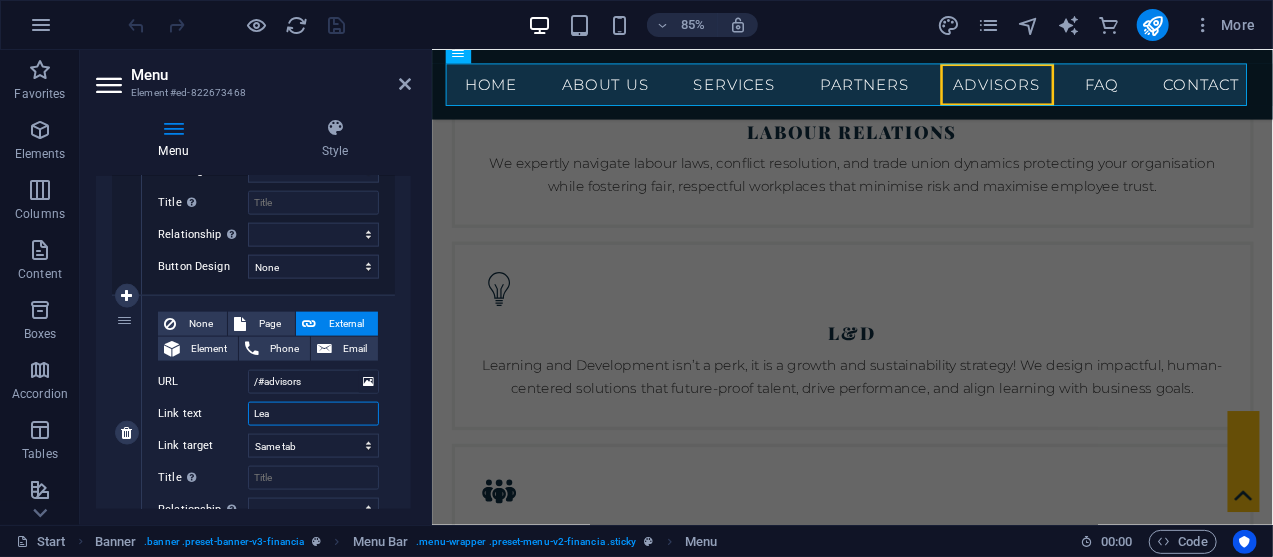 type on "Lead" 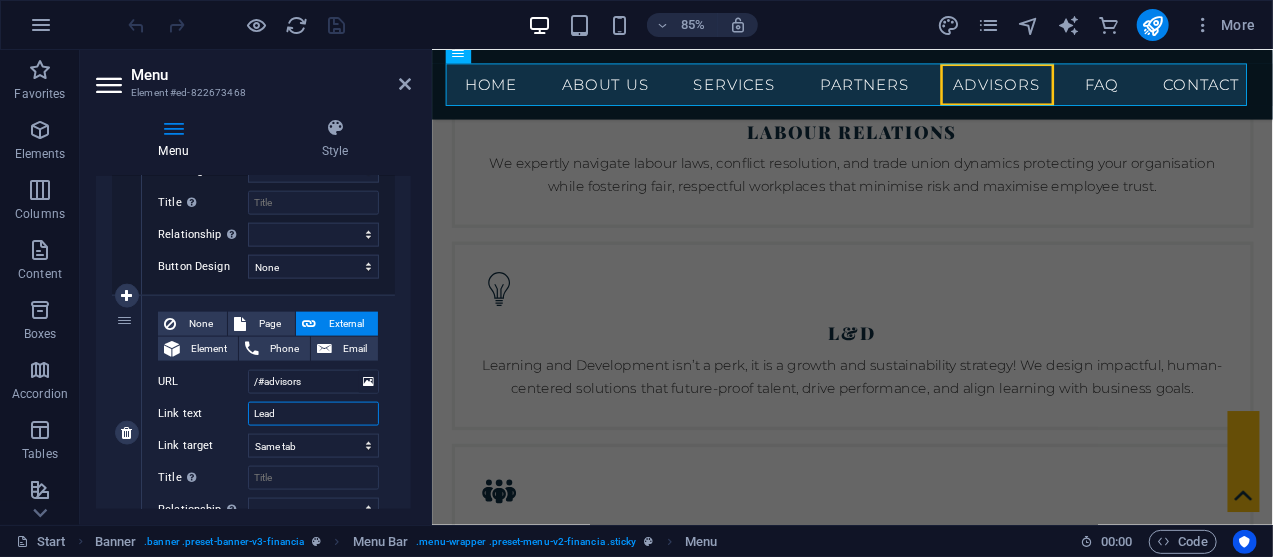 select 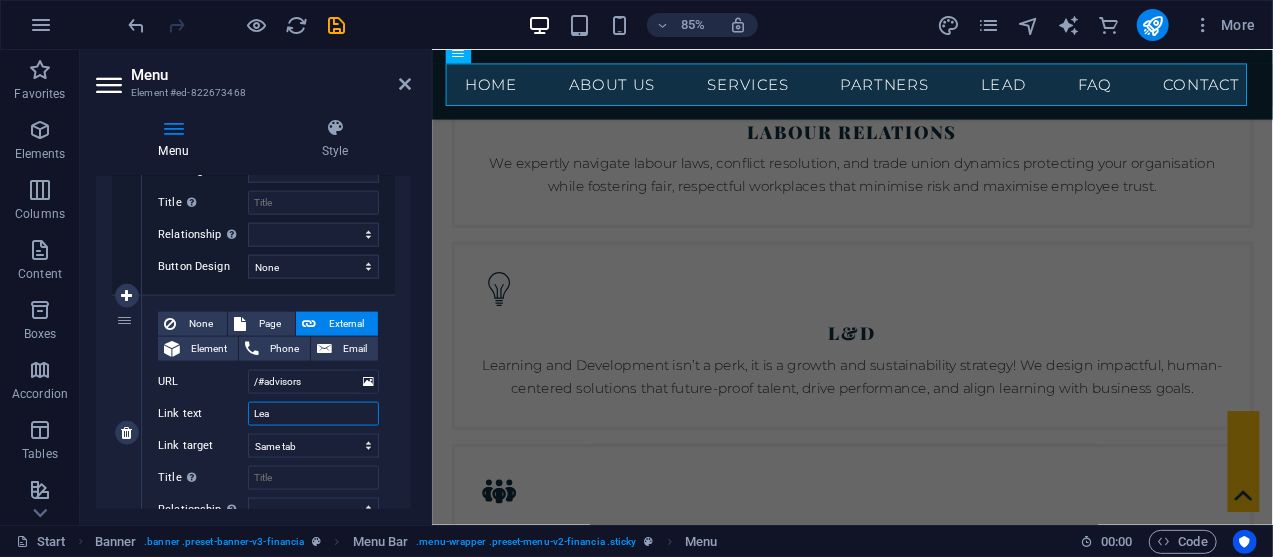 select 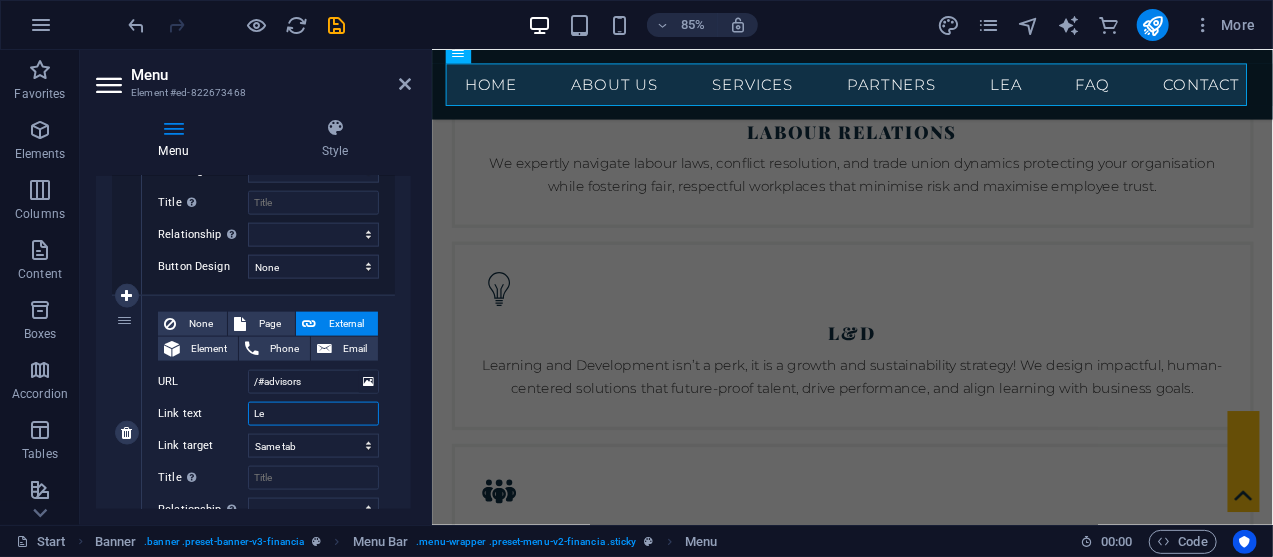 type on "L" 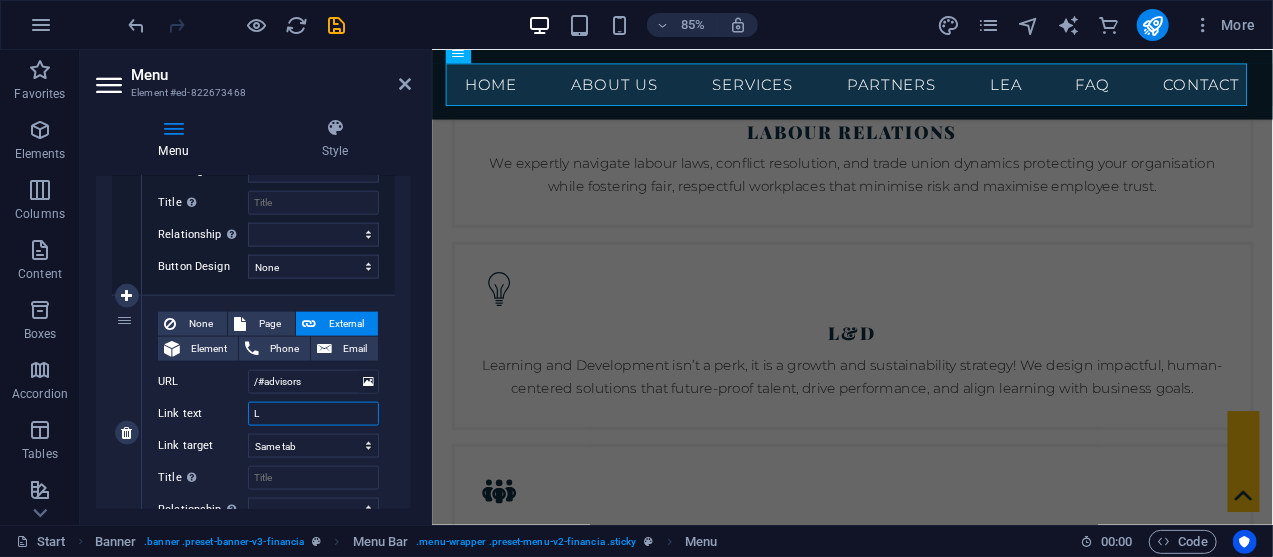 type 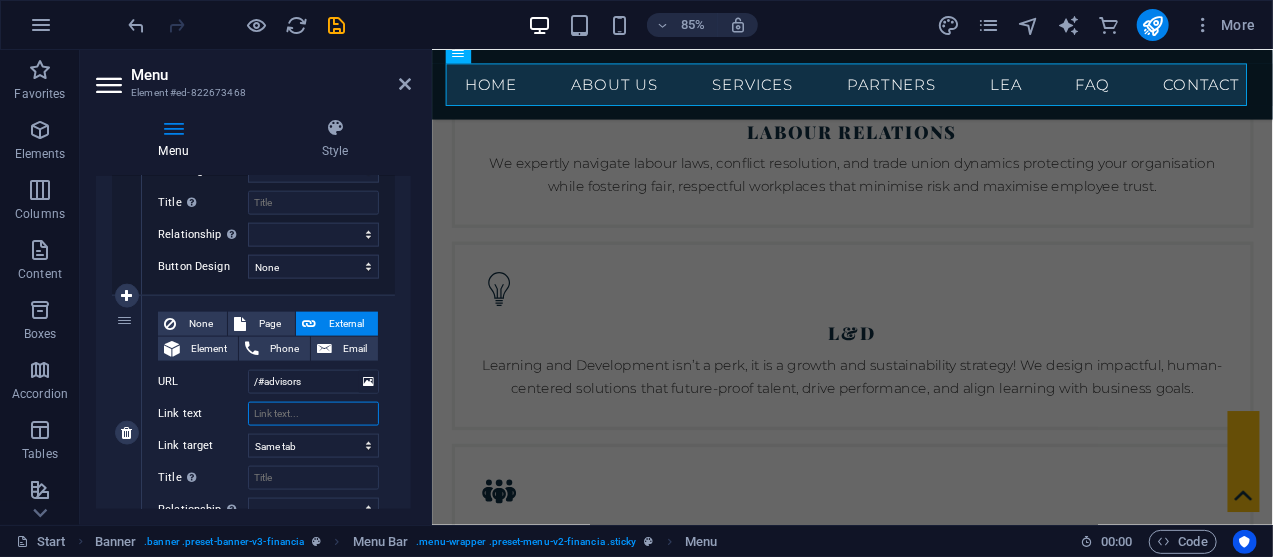 select 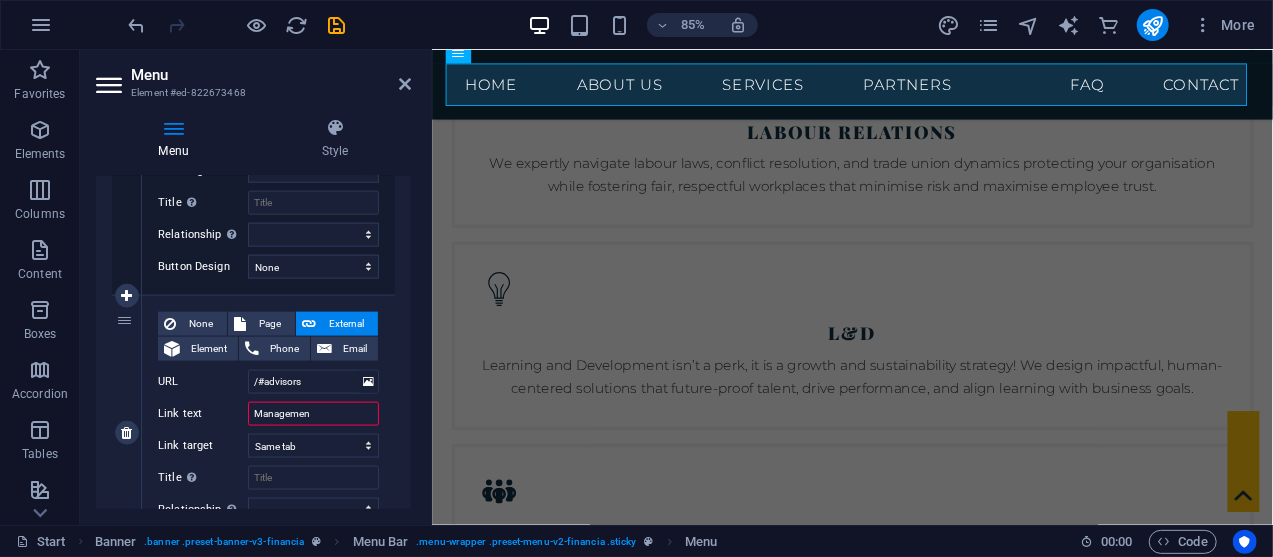 type on "Management" 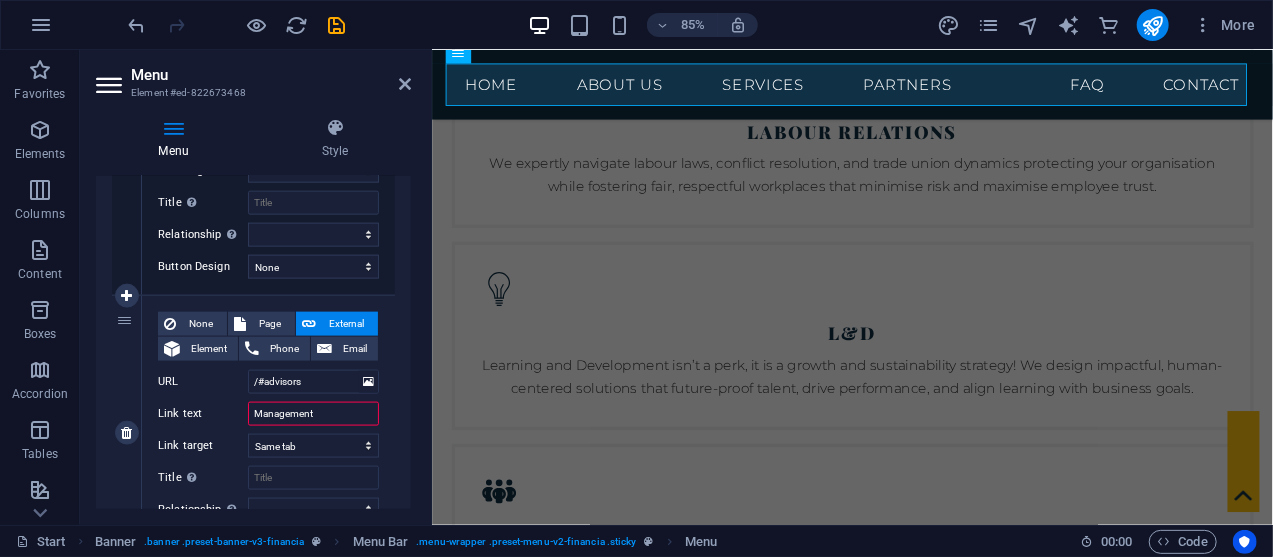 select 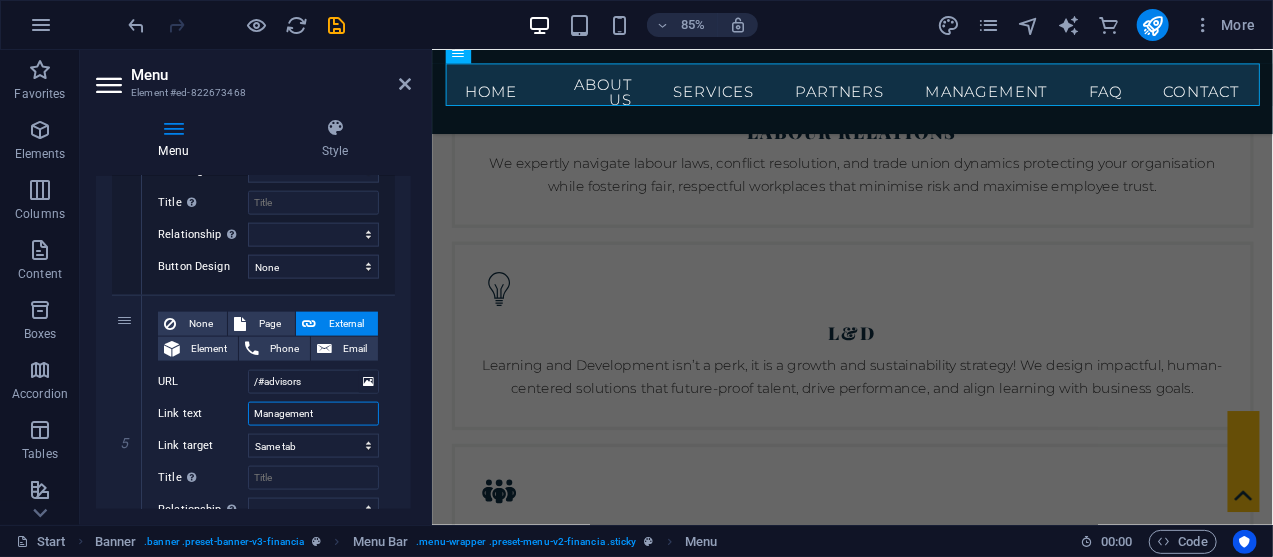scroll, scrollTop: 878, scrollLeft: 0, axis: vertical 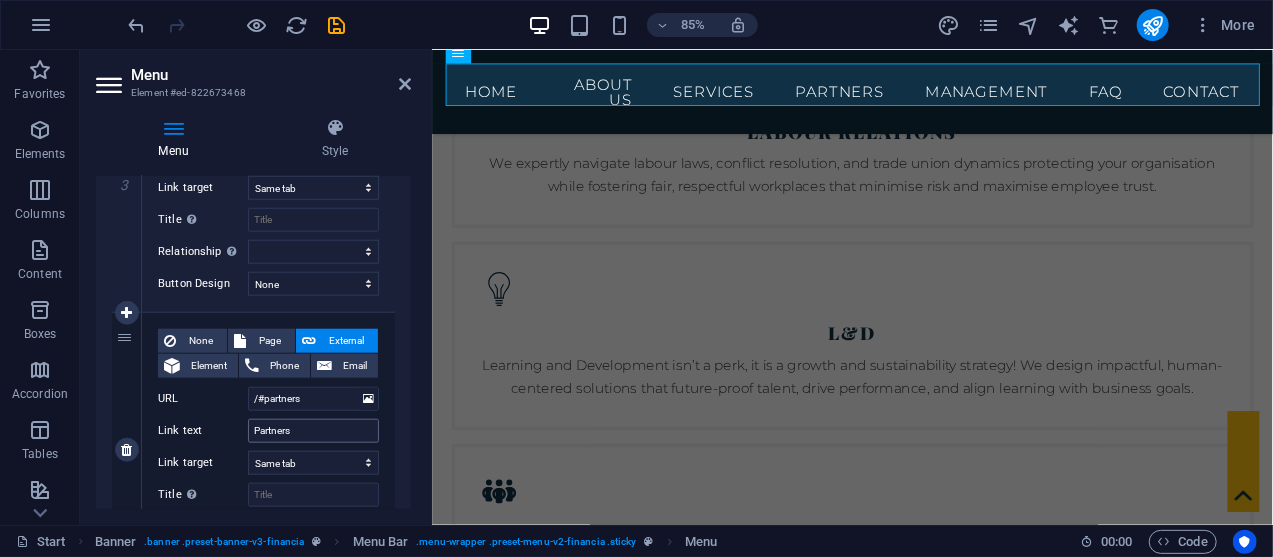 type on "Management" 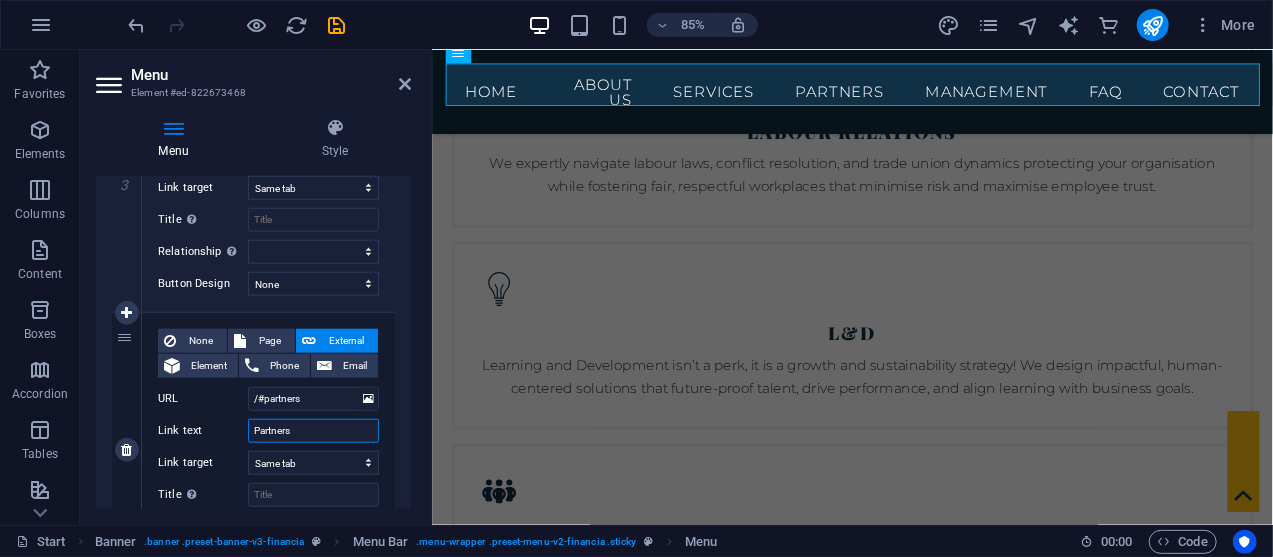 click on "Partners" at bounding box center (313, 431) 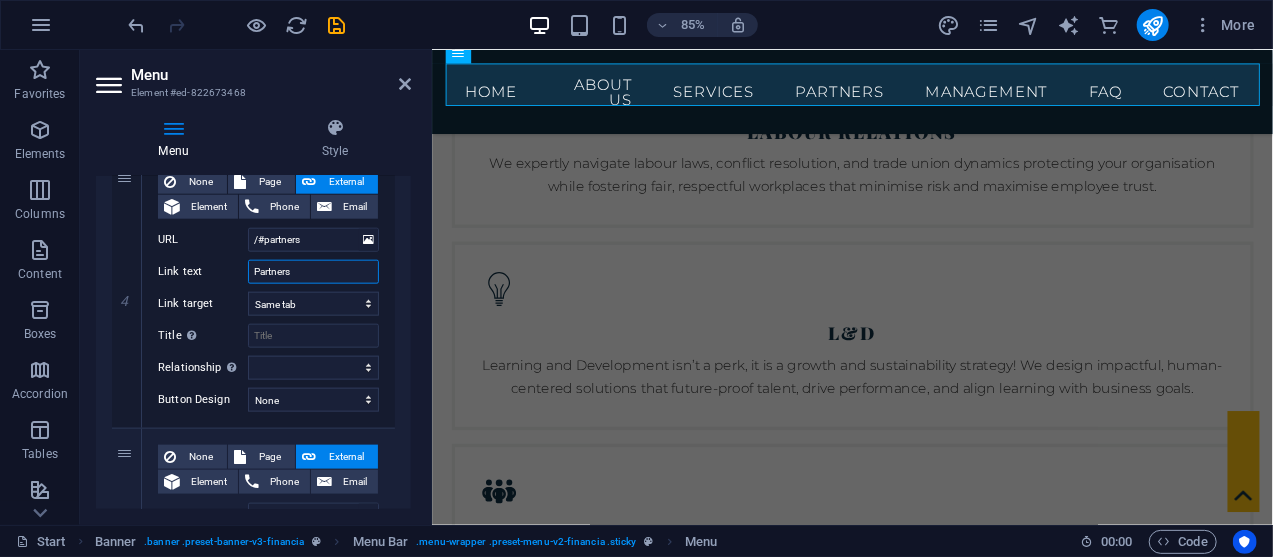 scroll, scrollTop: 1032, scrollLeft: 0, axis: vertical 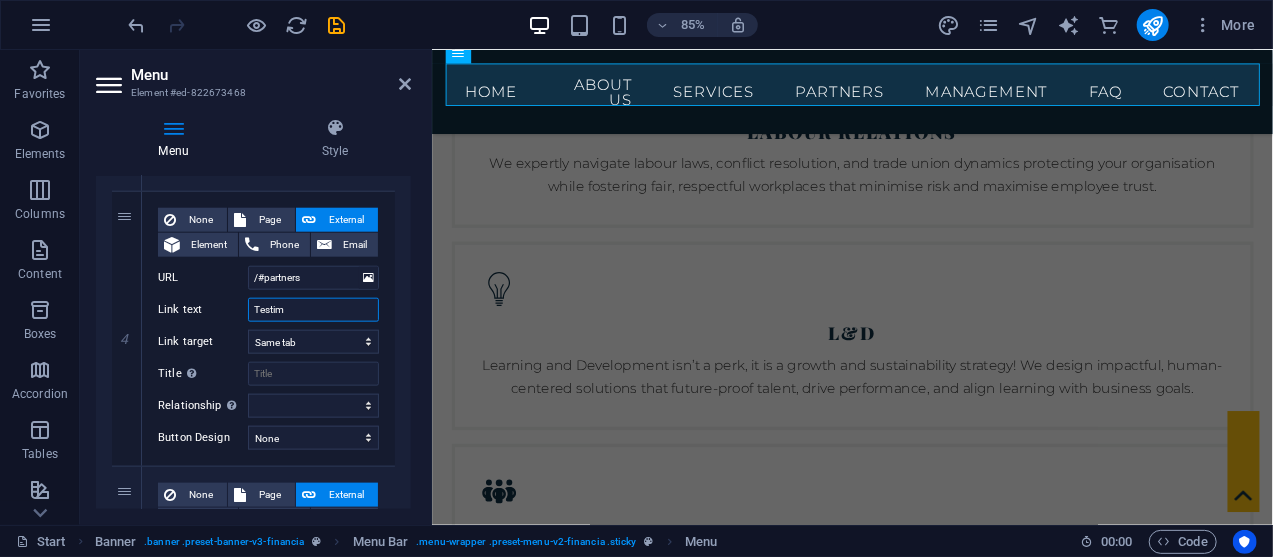 type on "Testimp" 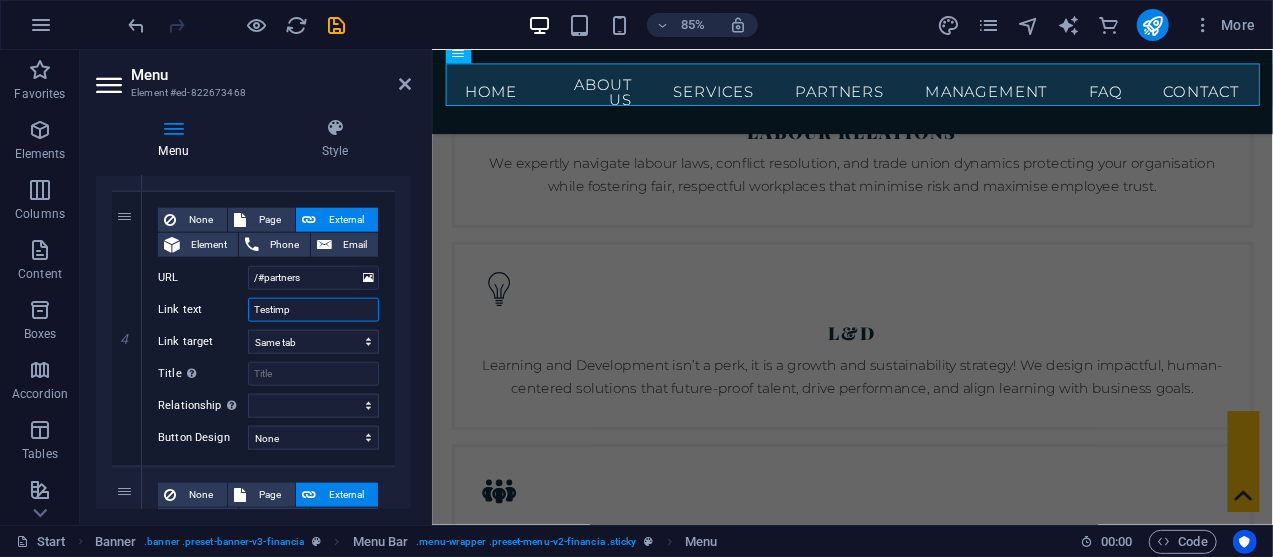 select 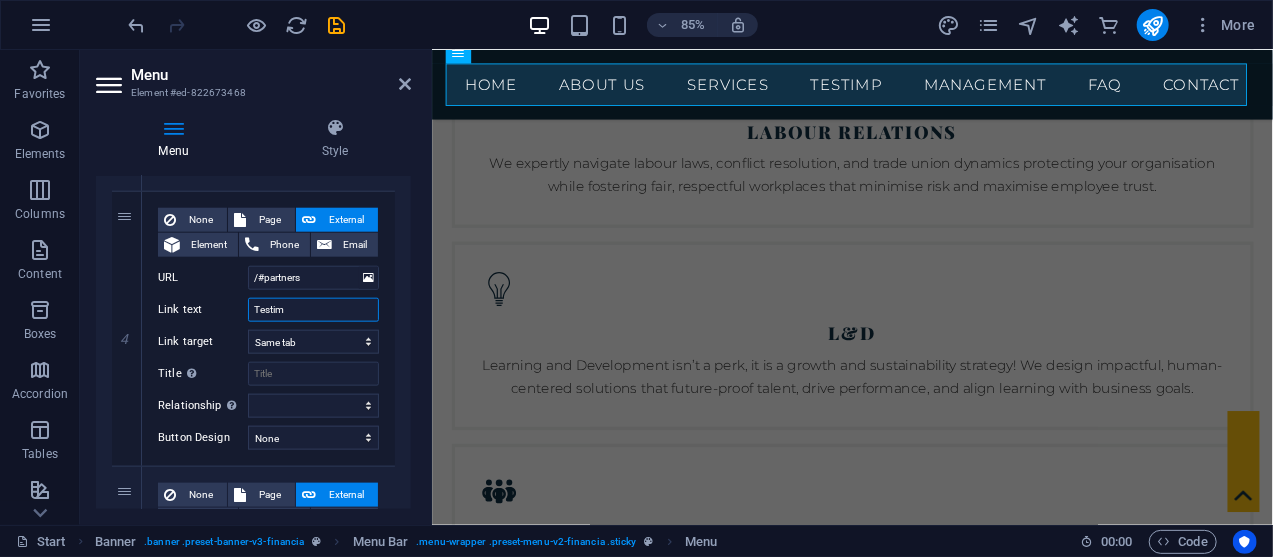 select 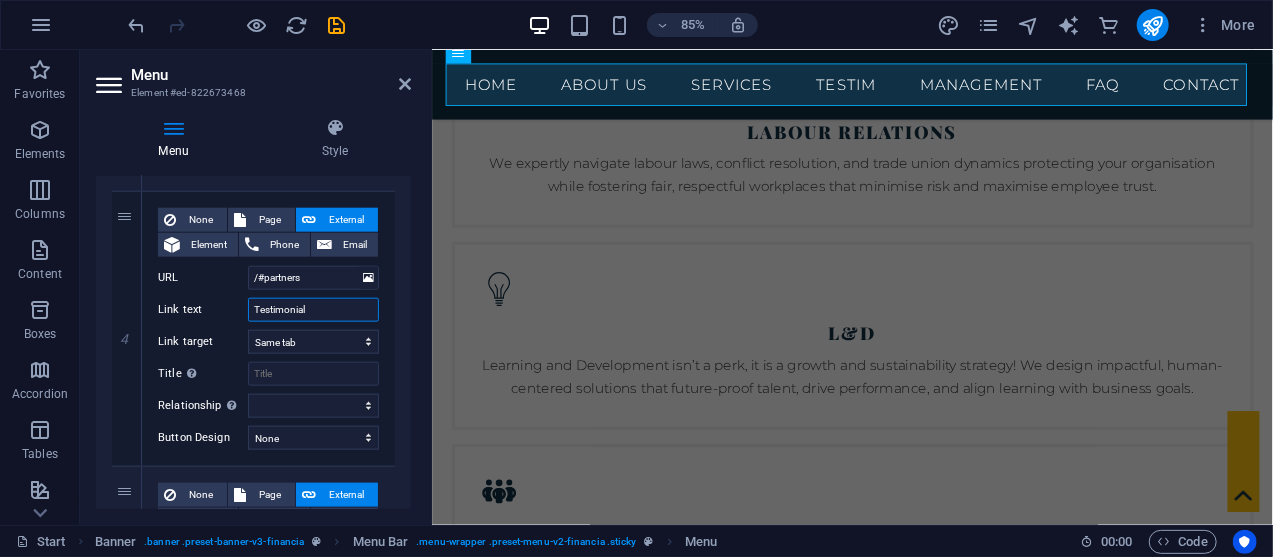 type on "Testimonials" 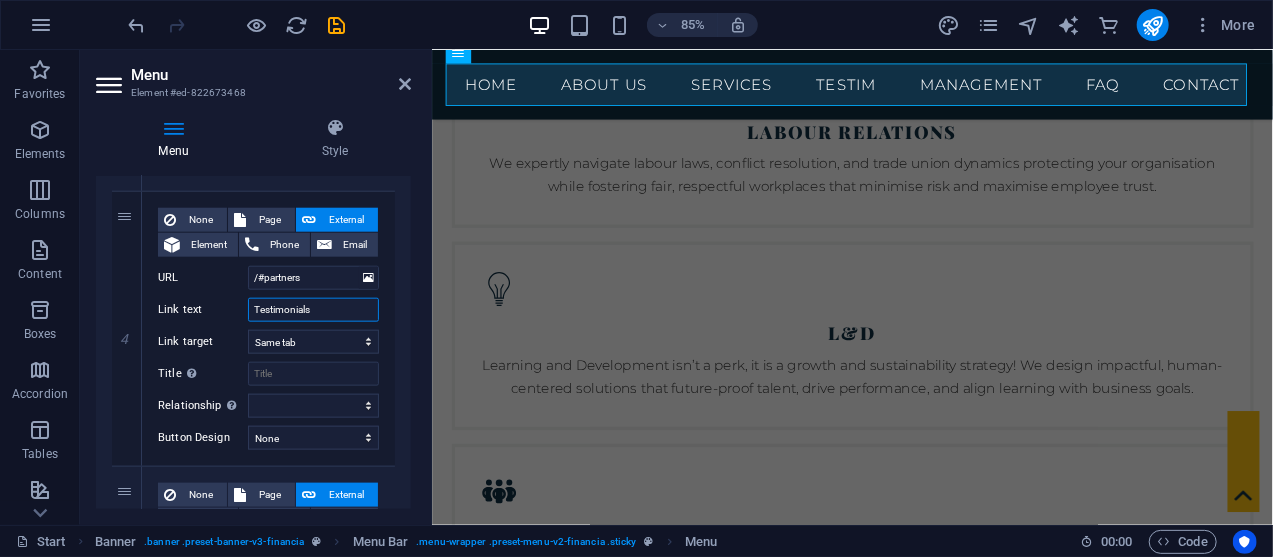 select 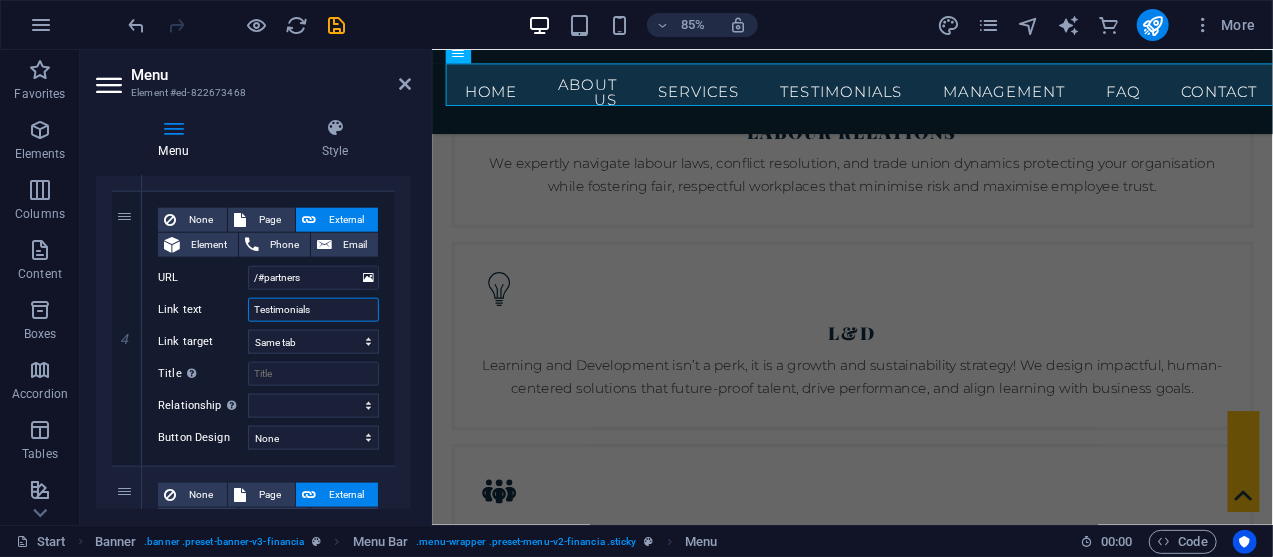 type on "Testimonials" 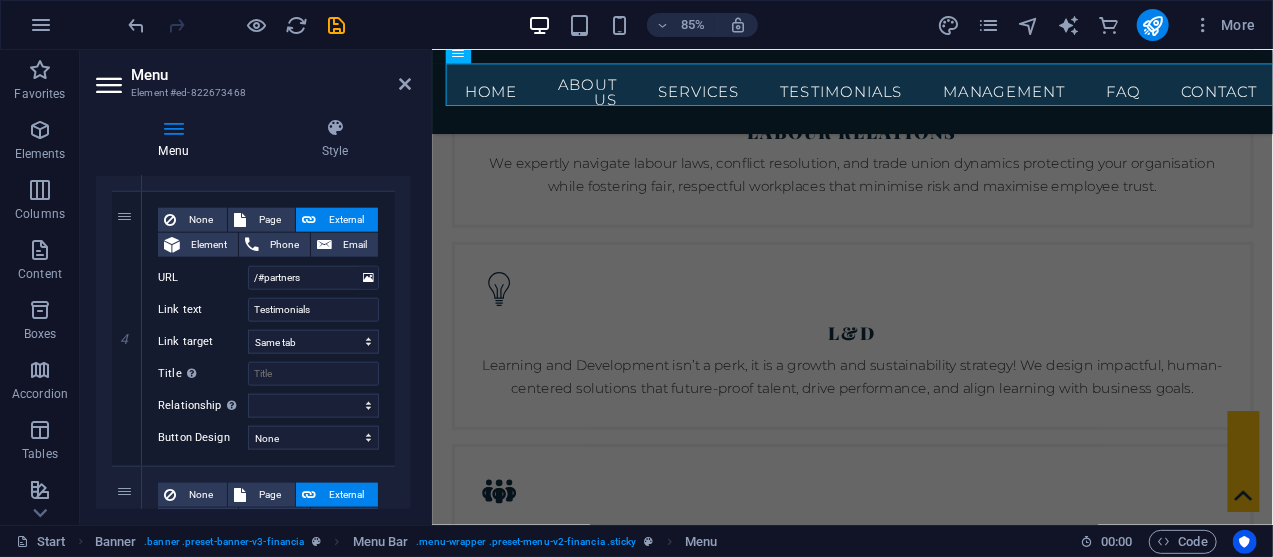 drag, startPoint x: 406, startPoint y: 358, endPoint x: 409, endPoint y: 414, distance: 56.0803 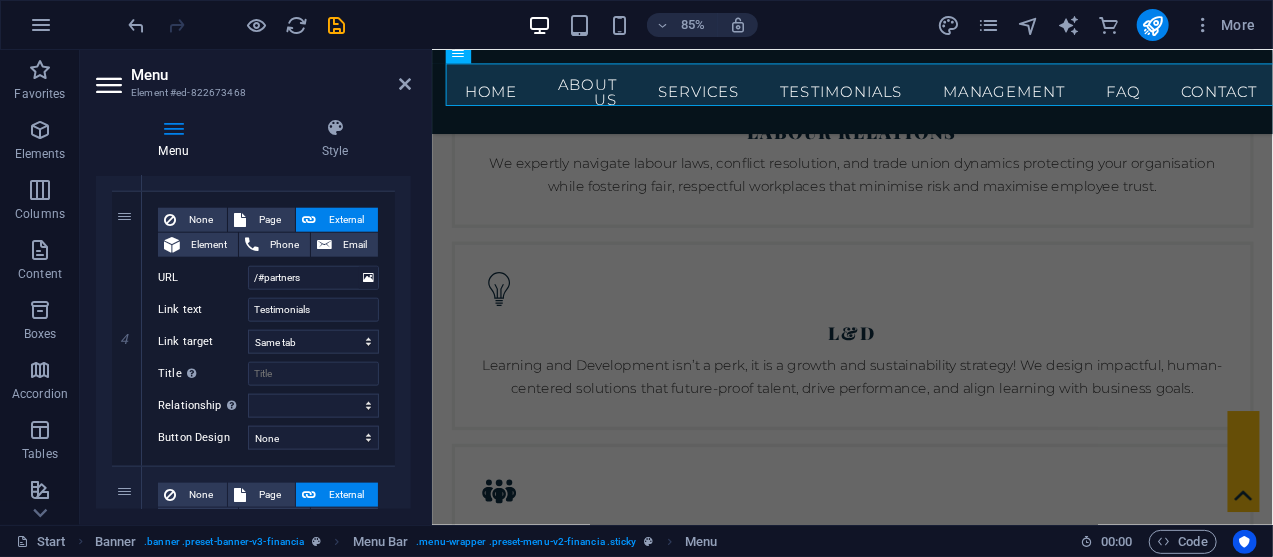 click on "Menu Style Menu Auto Custom Create custom menu items for this menu. Recommended for one-page websites. Manage pages Menu items 1 None Page External Element Phone Email Page Start Subpage Legal Notice Privacy Element
URL /#home Phone Email Link text Home Link target New tab Same tab Overlay Title Additional link description, should not be the same as the link text. The title is most often shown as a tooltip text when the mouse moves over the element. Leave empty if uncertain. Relationship Sets the  relationship of this link to the link target . For example, the value "nofollow" instructs search engines not to follow the link. Can be left empty. alternate author bookmark external help license next nofollow noreferrer noopener prev search tag Button Design None Default Primary Secondary 2 None Page External Element Phone Email Page Start Subpage Legal Notice Privacy Element
URL /#about-us Phone Email Link text About us Link target New tab Same tab Overlay Title tag" at bounding box center (253, 313) 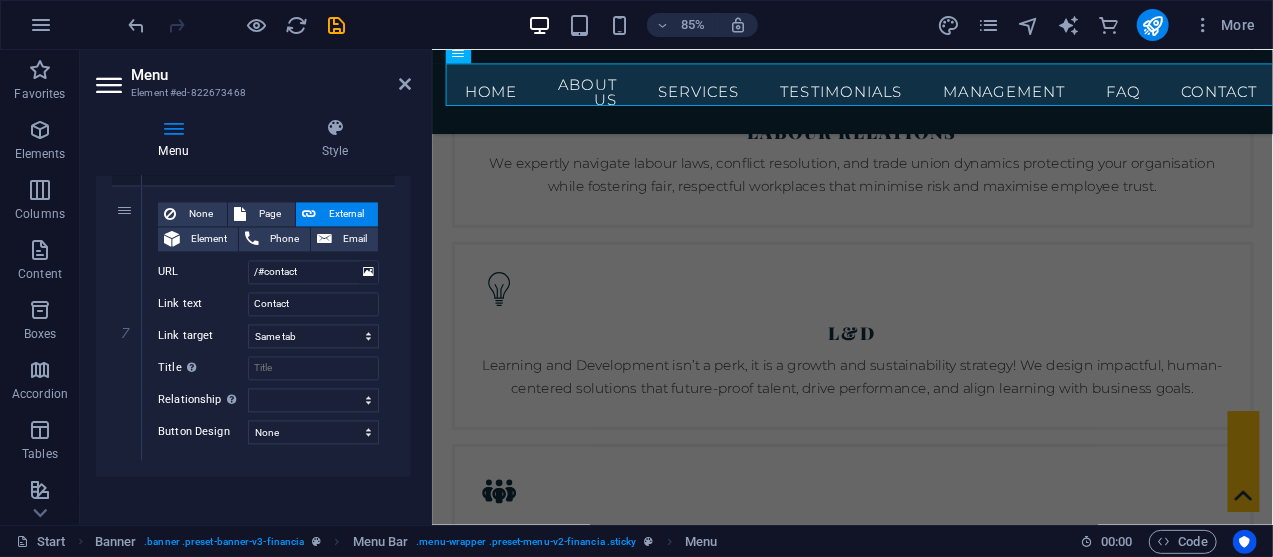 scroll, scrollTop: 1833, scrollLeft: 0, axis: vertical 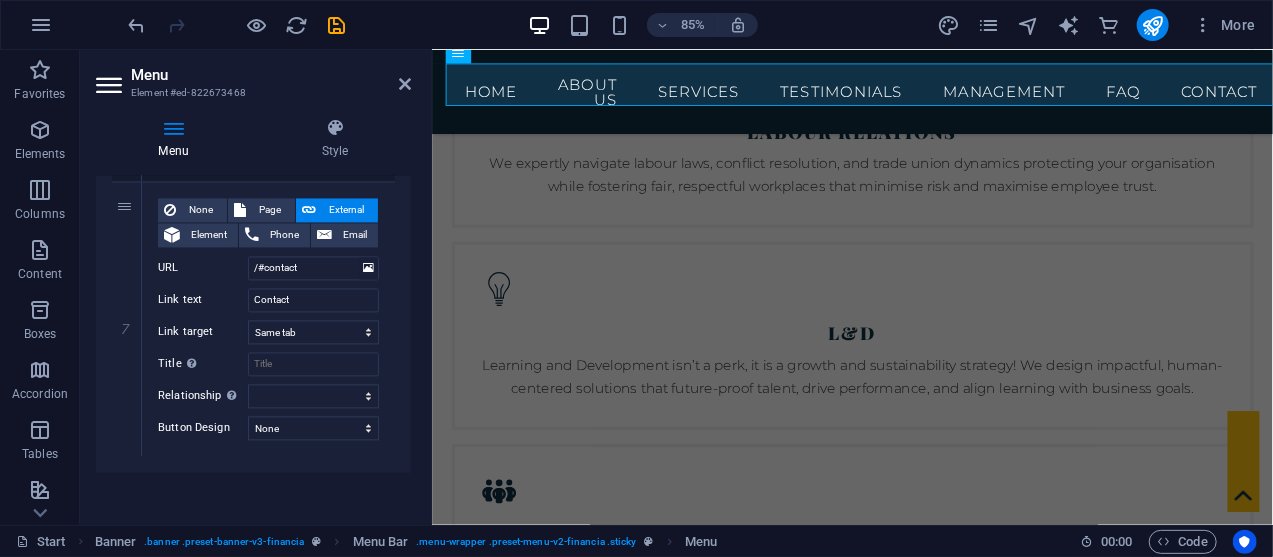 drag, startPoint x: 413, startPoint y: 475, endPoint x: 413, endPoint y: 420, distance: 55 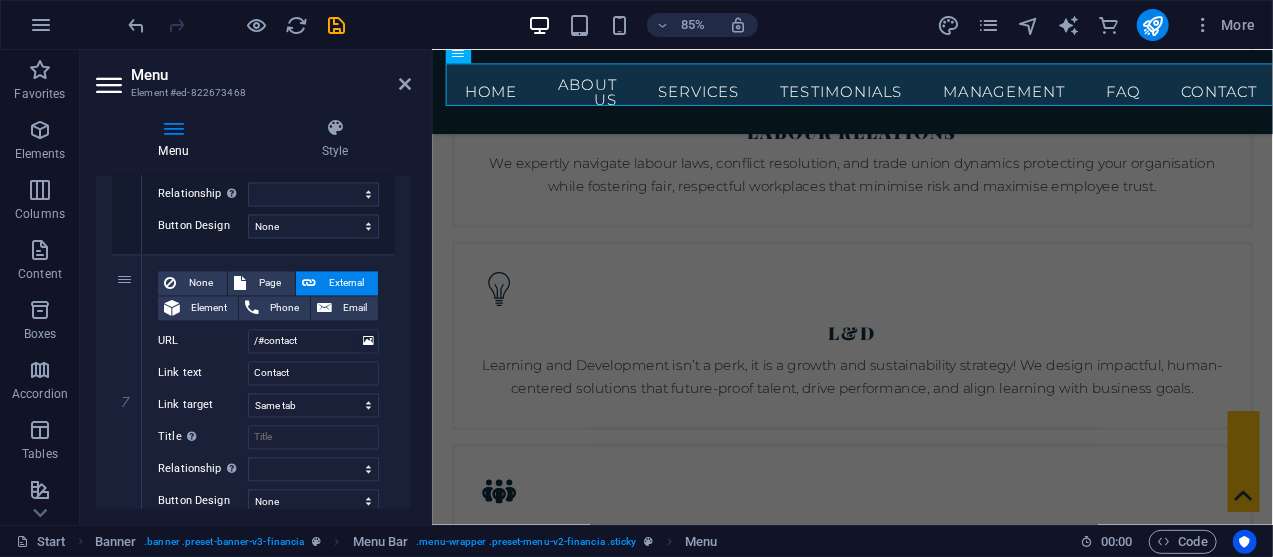 scroll, scrollTop: 1833, scrollLeft: 0, axis: vertical 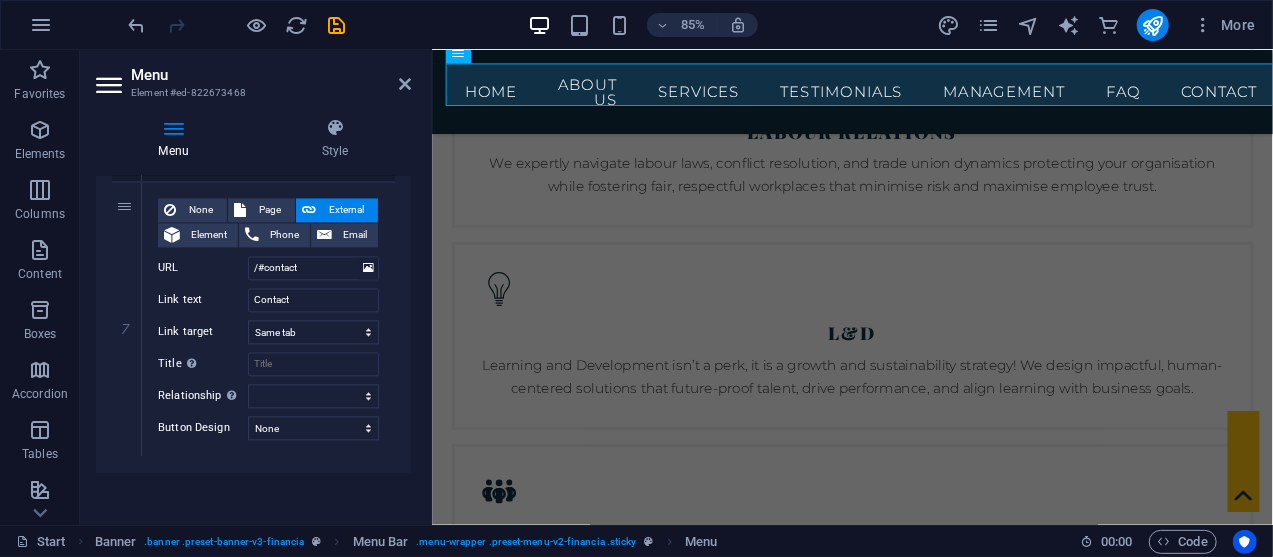 drag, startPoint x: 416, startPoint y: 499, endPoint x: 410, endPoint y: 401, distance: 98.1835 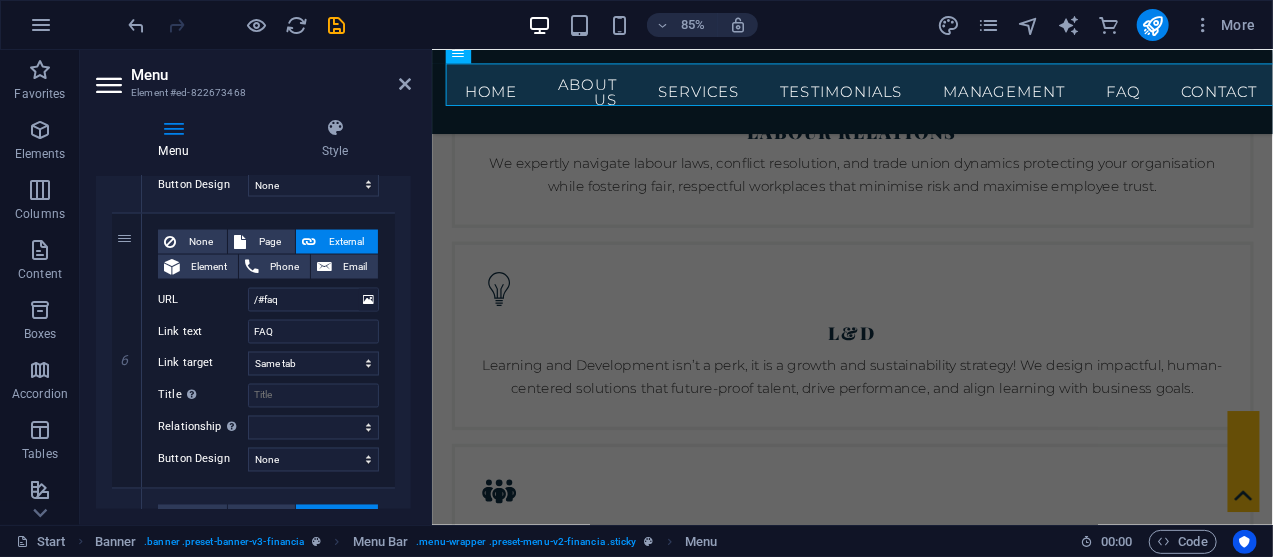 scroll, scrollTop: 1833, scrollLeft: 0, axis: vertical 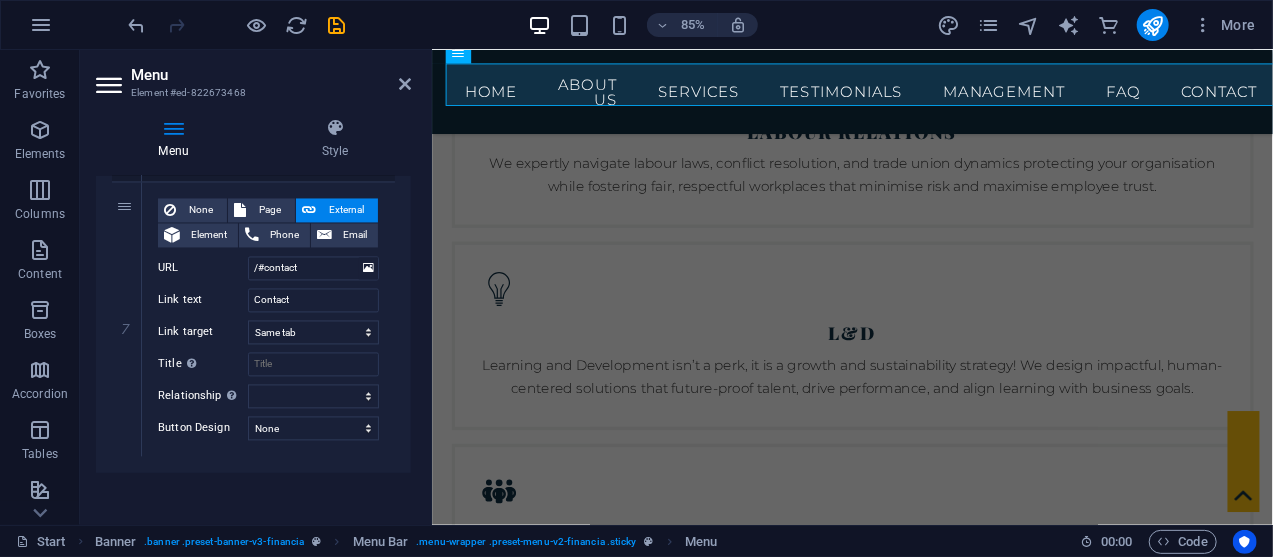 click on "Menu Auto Custom Create custom menu items for this menu. Recommended for one-page websites. Manage pages Menu items 1 None Page External Element Phone Email Page Start Subpage Legal Notice Privacy Element
URL /#home Phone Email Link text Home Link target New tab Same tab Overlay Title Additional link description, should not be the same as the link text. The title is most often shown as a tooltip text when the mouse moves over the element. Leave empty if uncertain. Relationship Sets the  relationship of this link to the link target . For example, the value "nofollow" instructs search engines not to follow the link. Can be left empty. alternate author bookmark external help license next nofollow noreferrer noopener prev search tag Button Design None Default Primary Secondary 2 None Page External Element Phone Email Page Start Subpage Legal Notice Privacy Element
URL /#about-us Phone Email Link text About us Link target New tab Same tab Overlay Title Relationship 3" at bounding box center [253, 342] 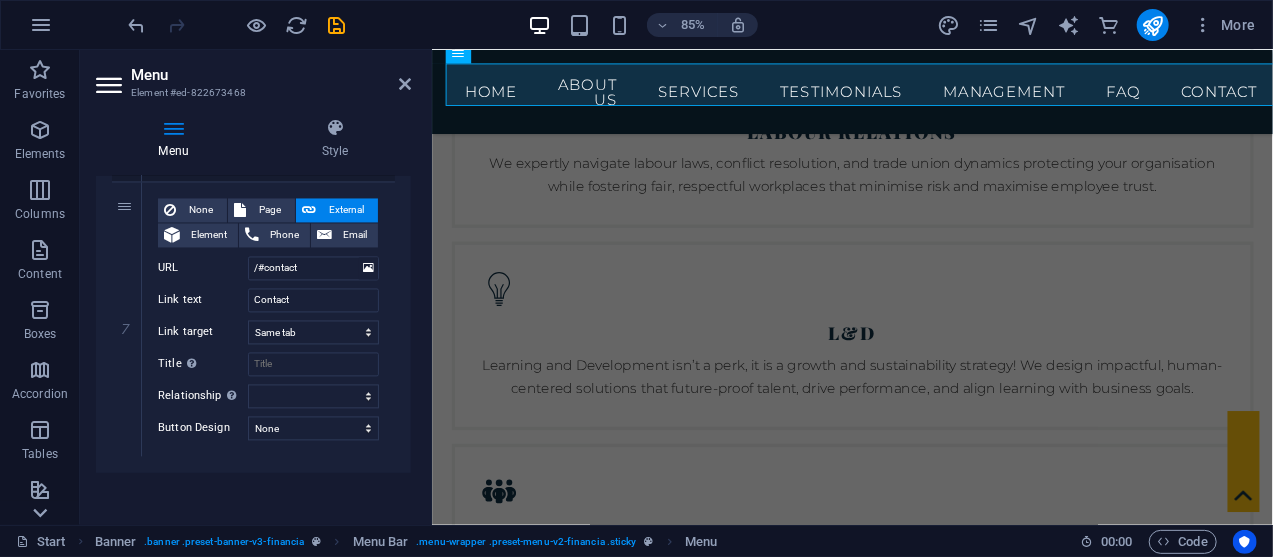 click 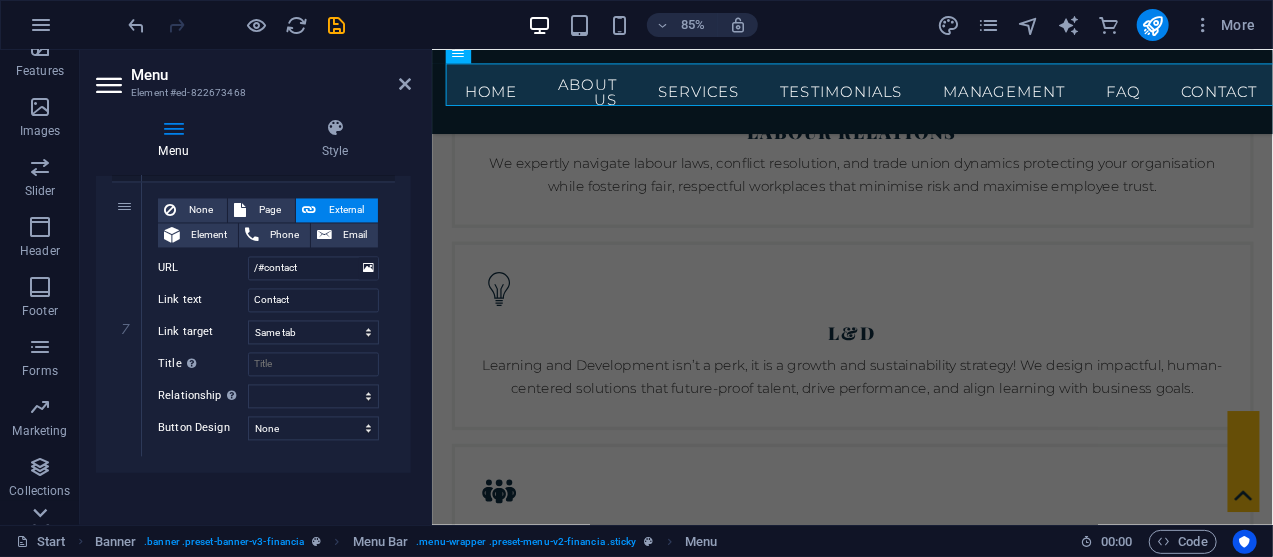 scroll, scrollTop: 475, scrollLeft: 0, axis: vertical 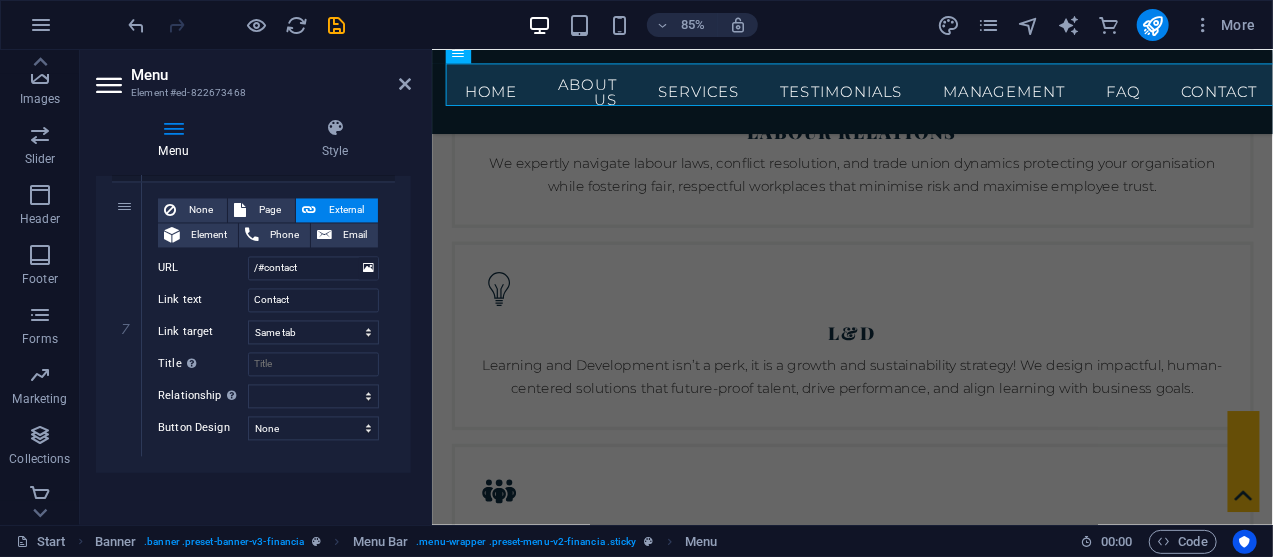 drag, startPoint x: 404, startPoint y: 479, endPoint x: 409, endPoint y: 391, distance: 88.14193 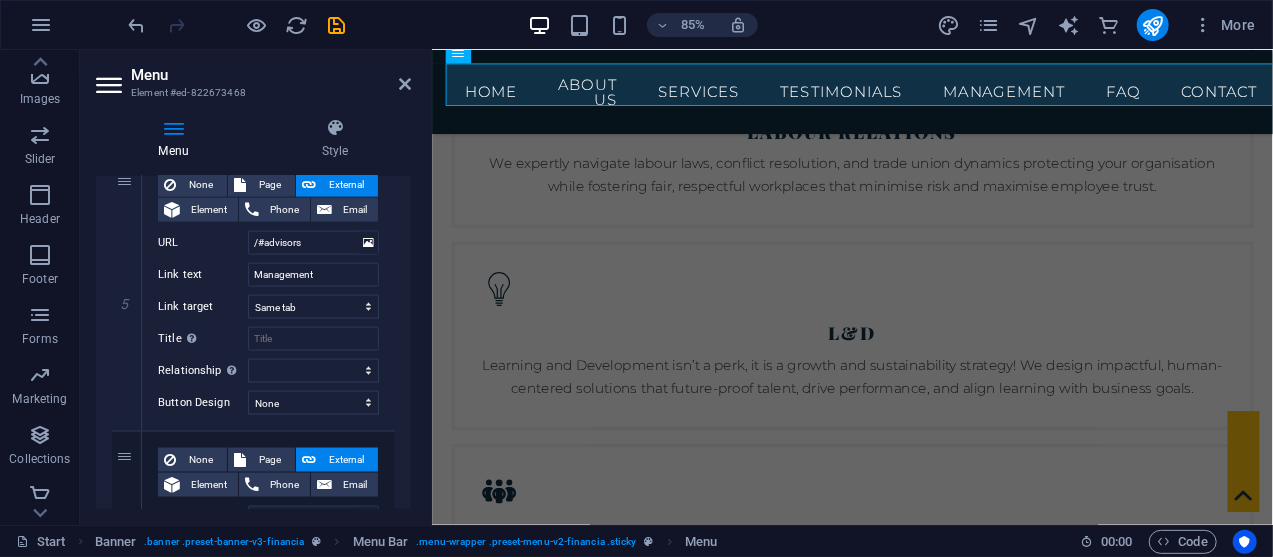 scroll, scrollTop: 1317, scrollLeft: 0, axis: vertical 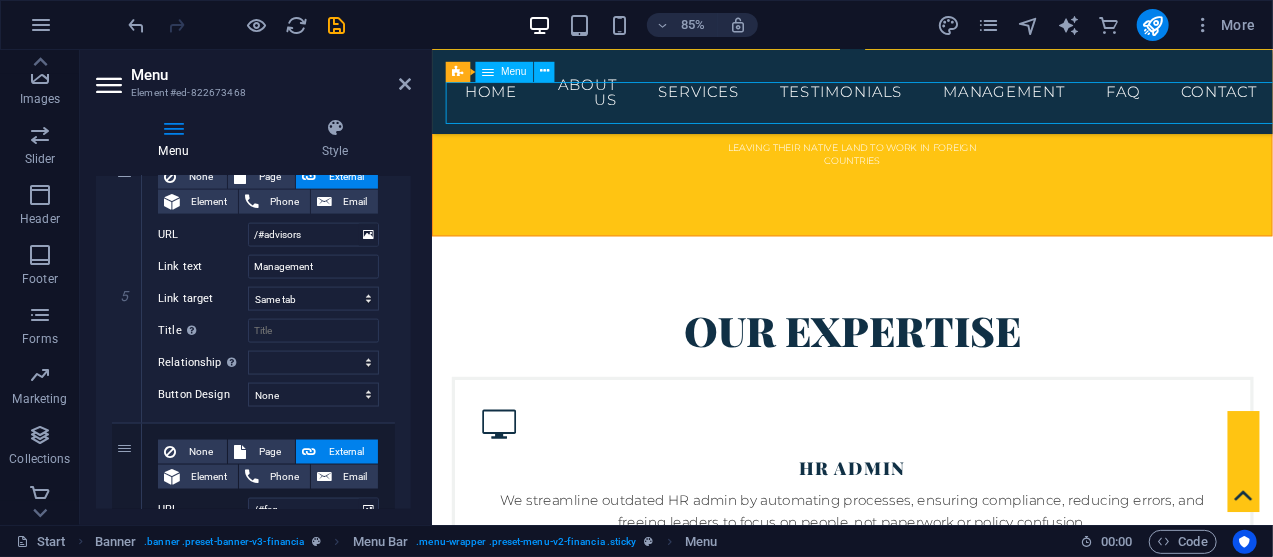 drag, startPoint x: 1084, startPoint y: 97, endPoint x: 695, endPoint y: 91, distance: 389.04626 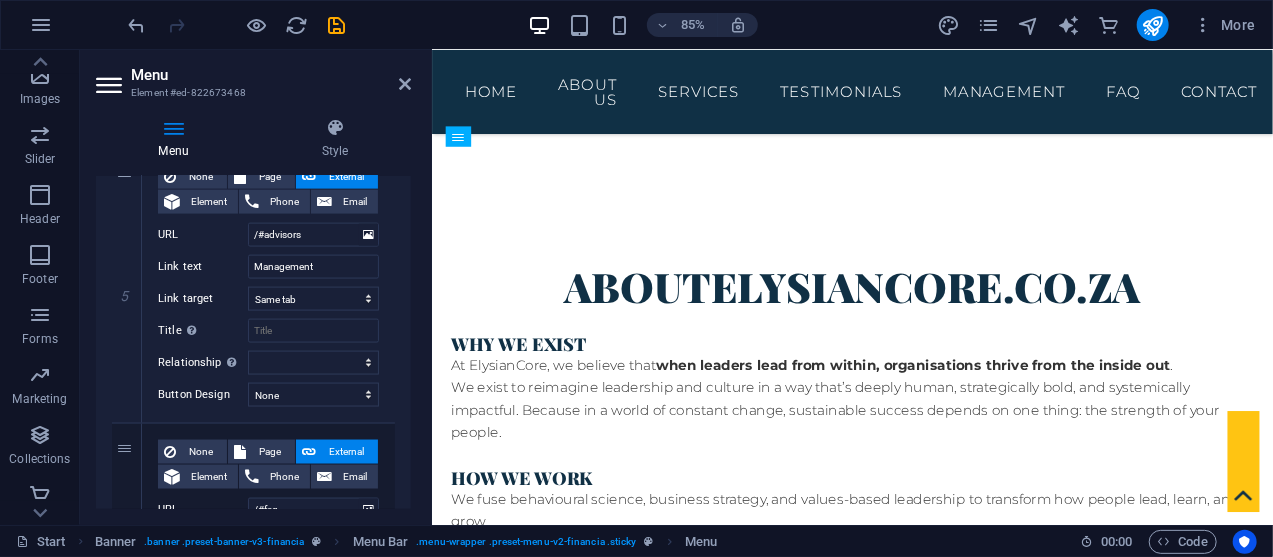 scroll, scrollTop: 1427, scrollLeft: 0, axis: vertical 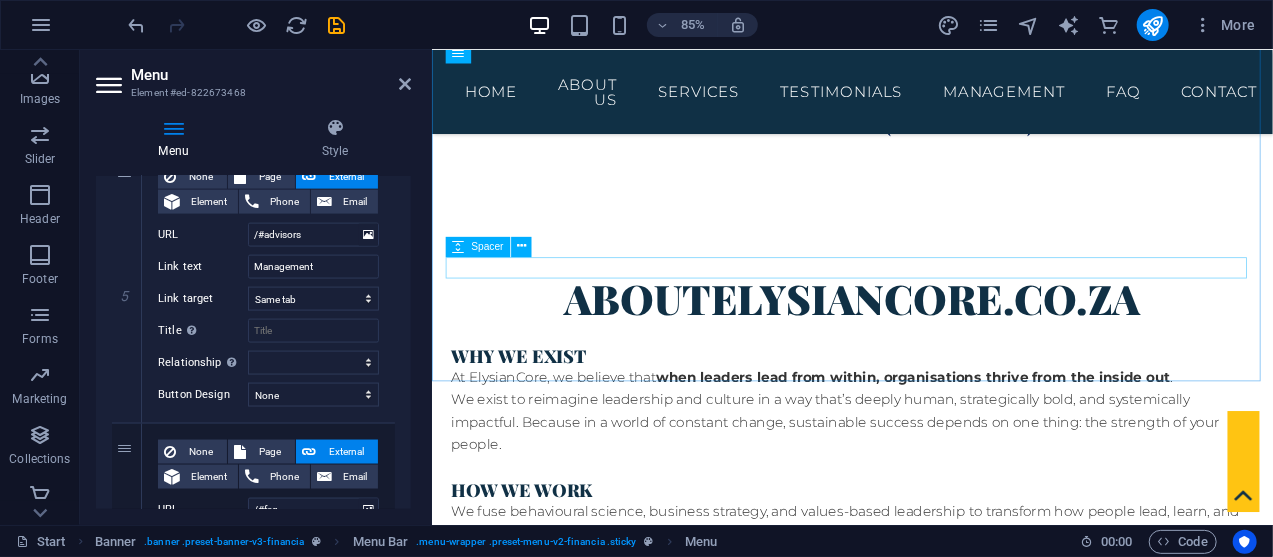 click at bounding box center [926, 1093] 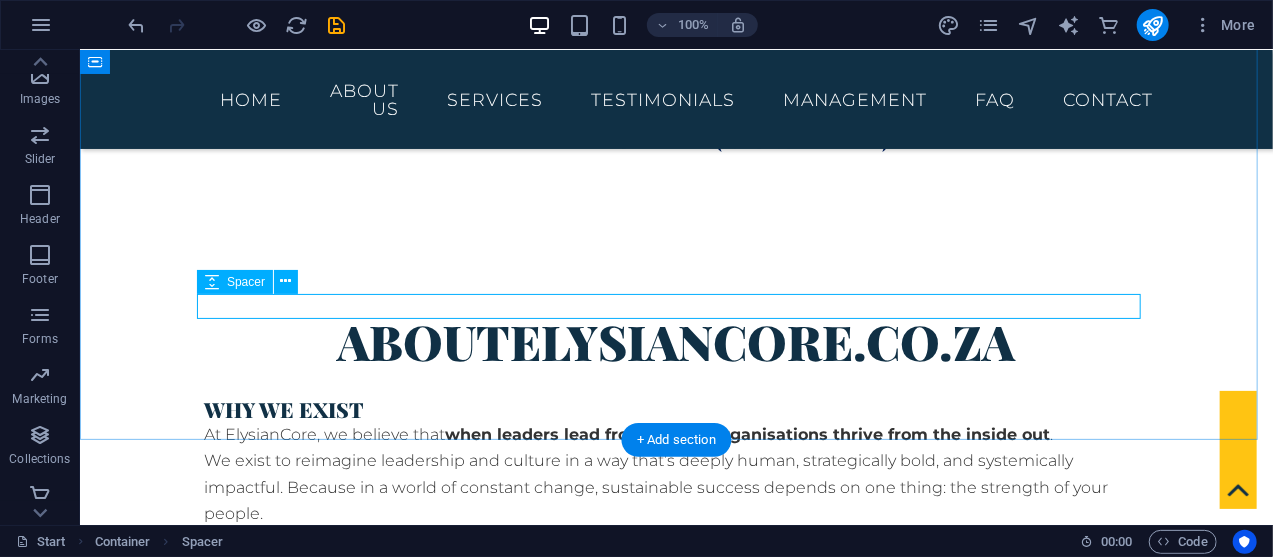 click at bounding box center [676, 1093] 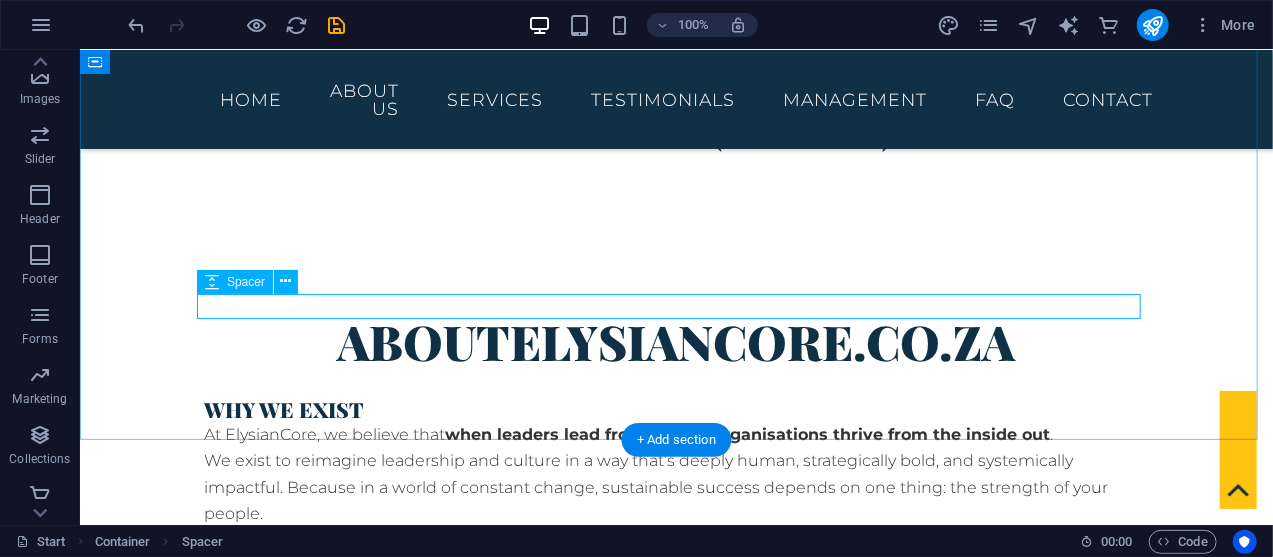 click at bounding box center (676, 1093) 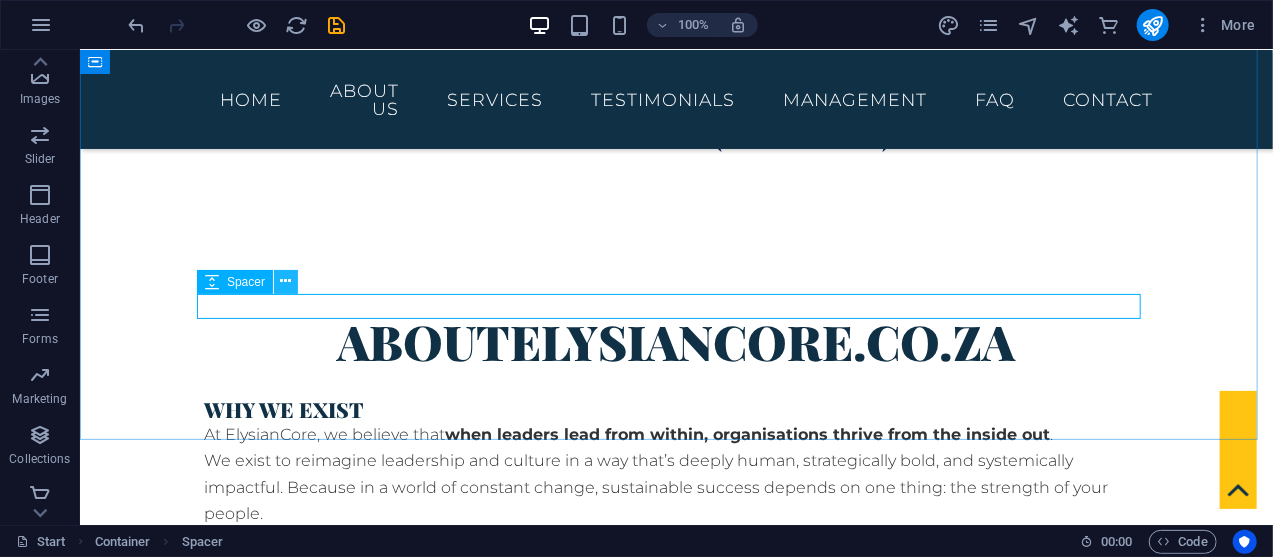 click at bounding box center [286, 281] 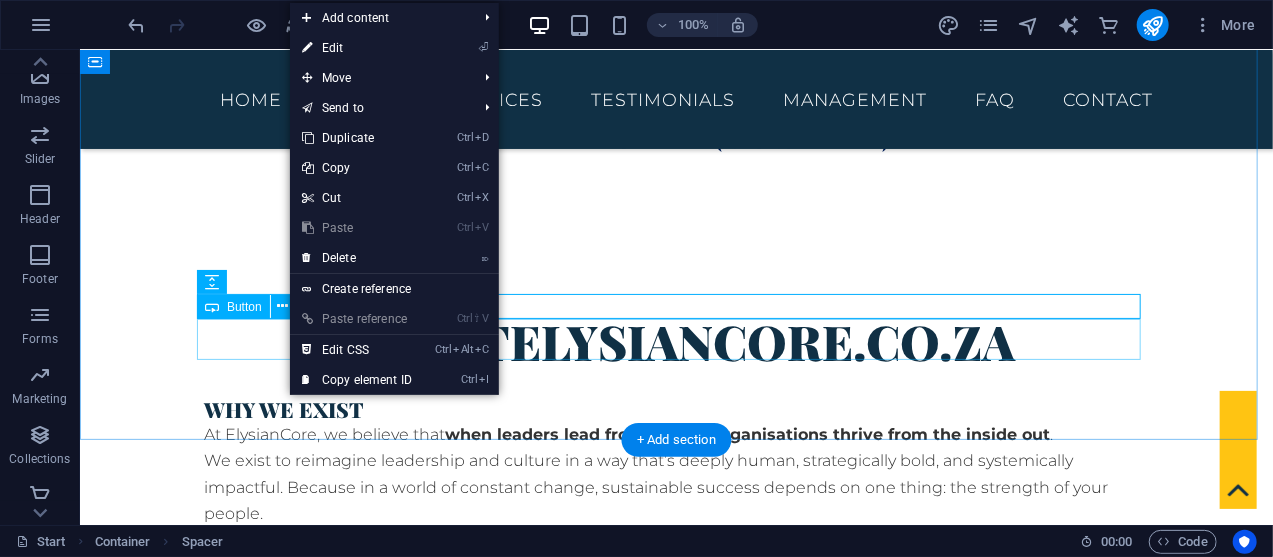 click on "Get in touch" at bounding box center (676, 1127) 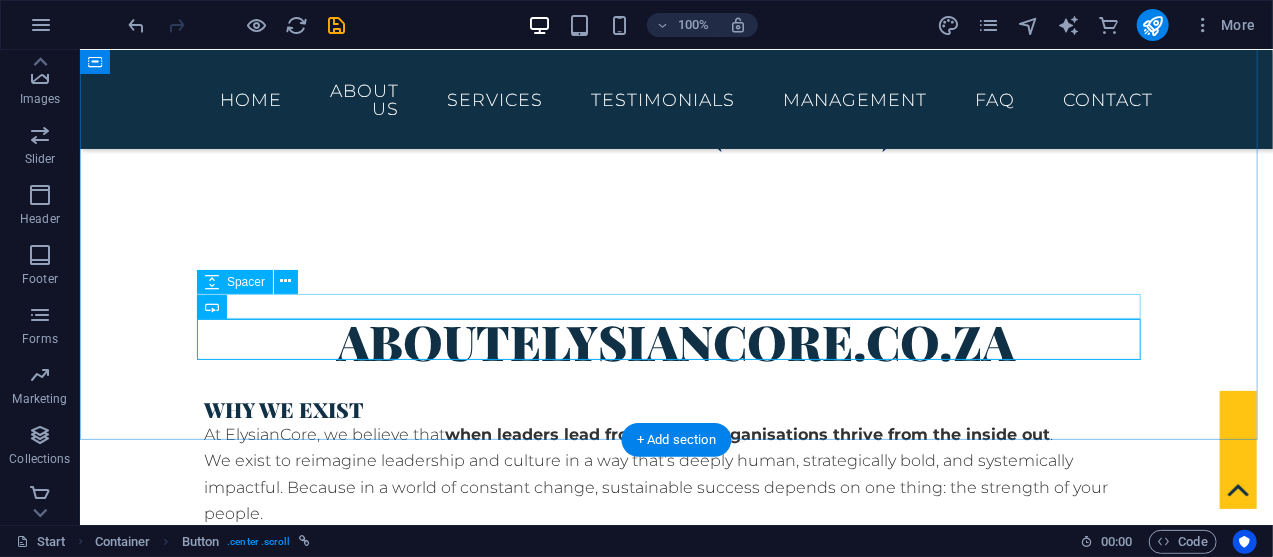 click at bounding box center [676, 1093] 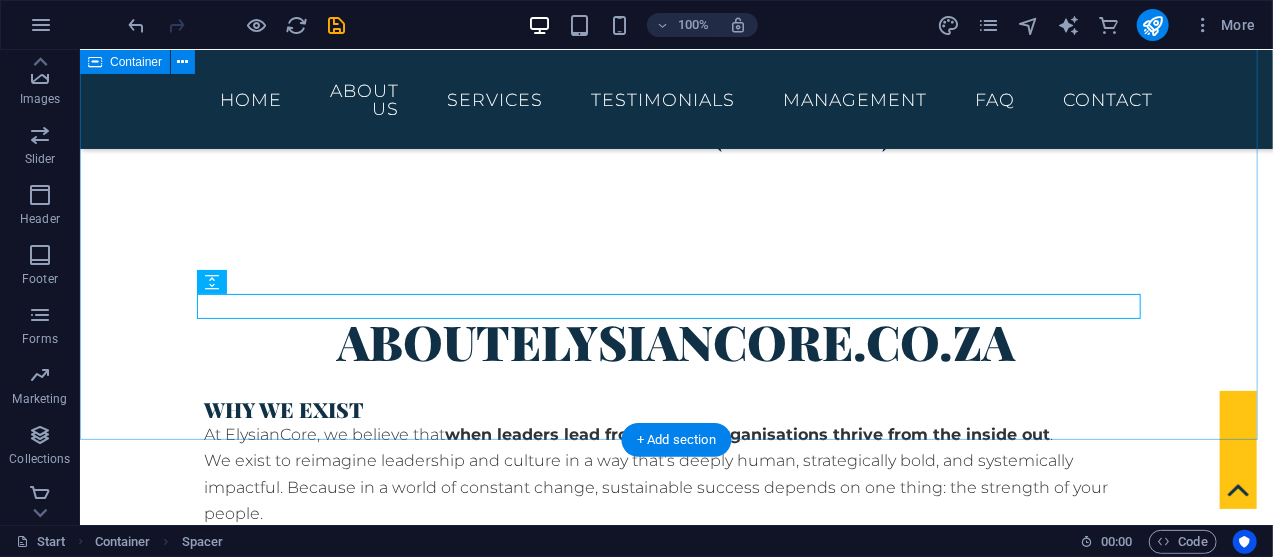 click on "About  elysiancore.co.za Why We Exist At ElysianCore, we believe that  when leaders lead from within, organisations thrive from the inside out . We exist to reimagine leadership and culture in a way that’s deeply human, strategically bold, and systemically impactful. Because in a world of constant change, sustainable success depends on one thing: the strength of your people. How We Work We fuse behavioural science, business strategy, and values-based leadership to transform how people lead, learn, and grow. Our approach is both  evidence-informed and emotionally intelligent  blending data with insight and systems with soul. Whether we’re designing an L&D strategy, facilitating a workshop, or reshaping HR processes, we meet organisations where they are and guide them to where they need to go. What We Do We offer high-impact, human-centric services across: Human Resource Management:  From compliance to culture, we streamline and elevate your people practices. Learning & Development Strategies:" at bounding box center [675, 729] 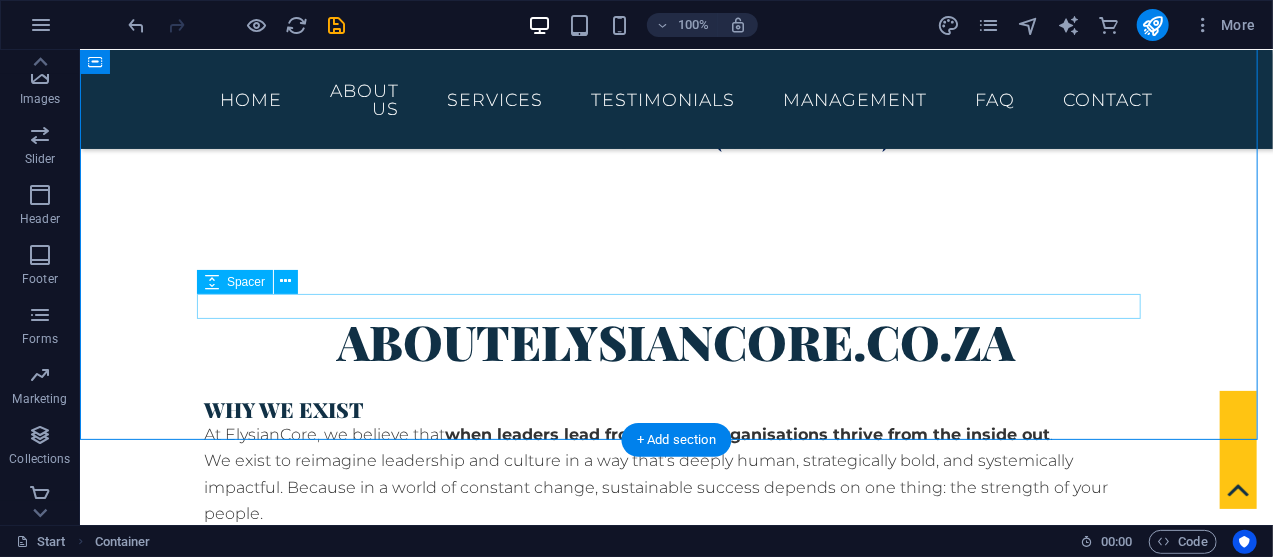 click at bounding box center [676, 1093] 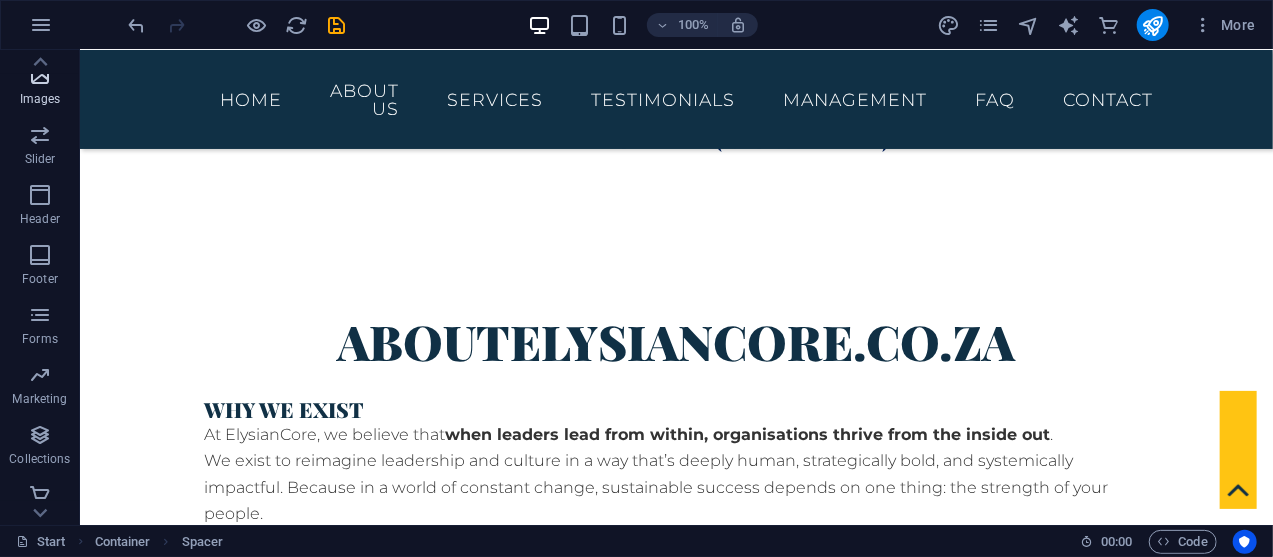 click on "Images" at bounding box center [40, 87] 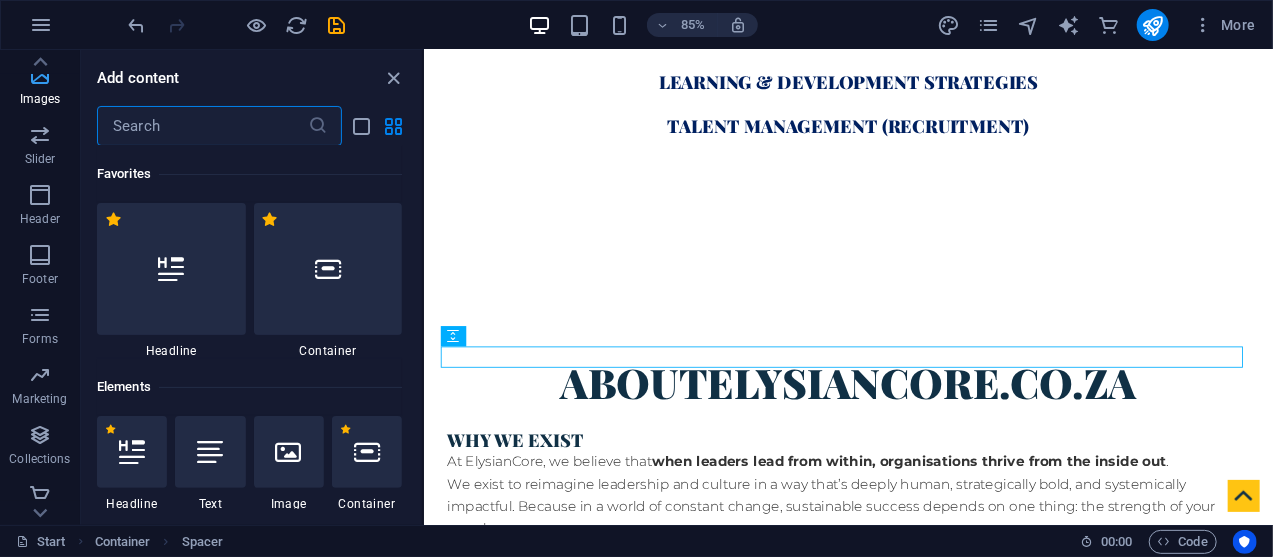 scroll, scrollTop: 694, scrollLeft: 0, axis: vertical 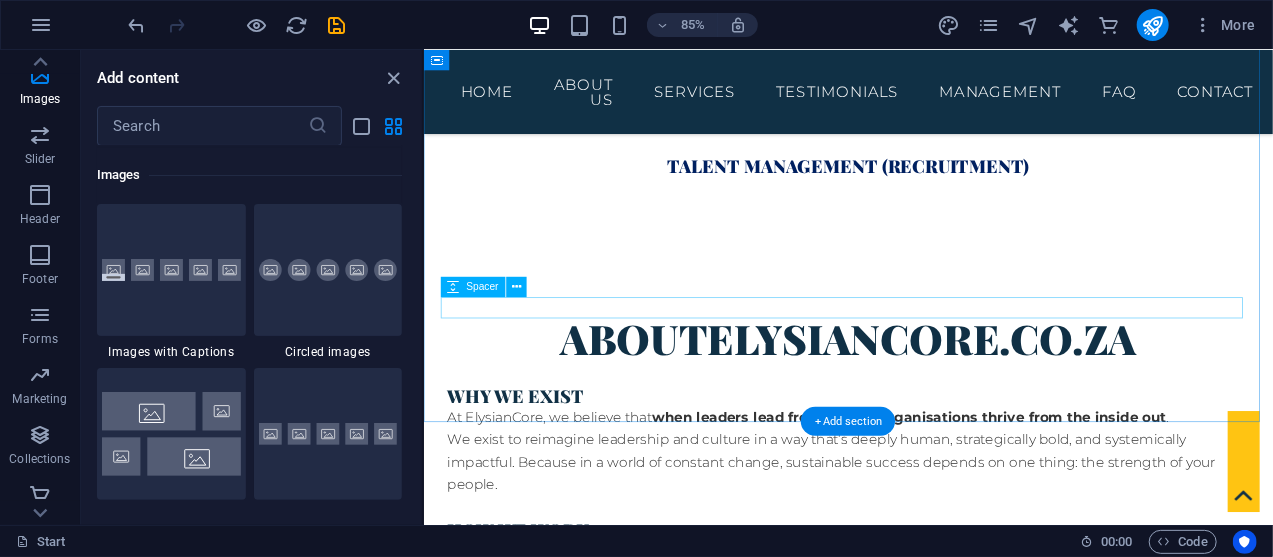 click at bounding box center (923, 1140) 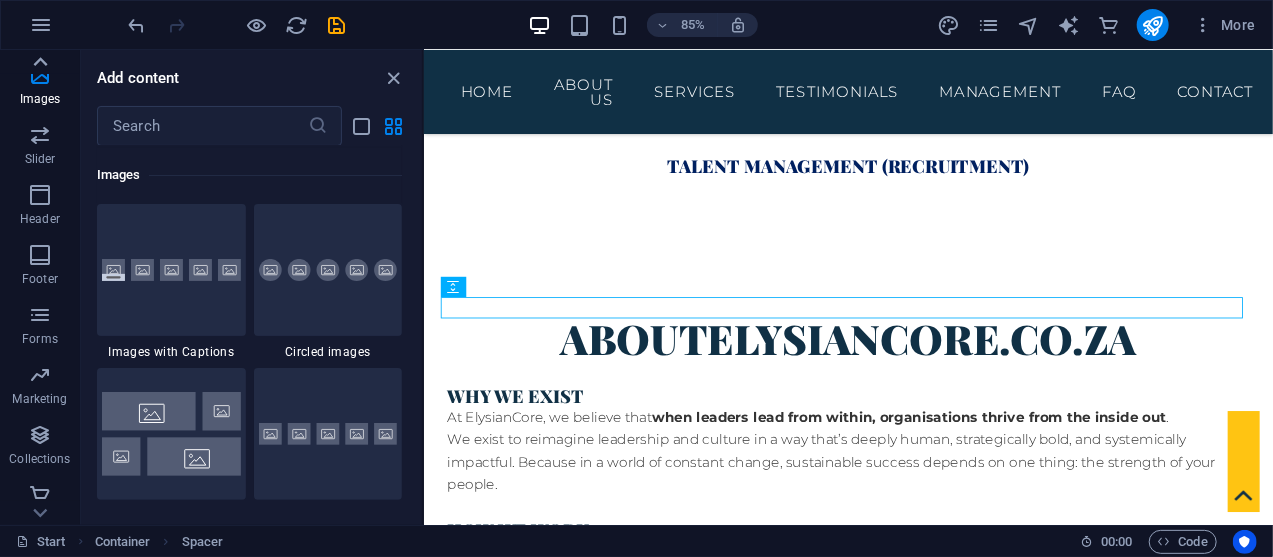 click 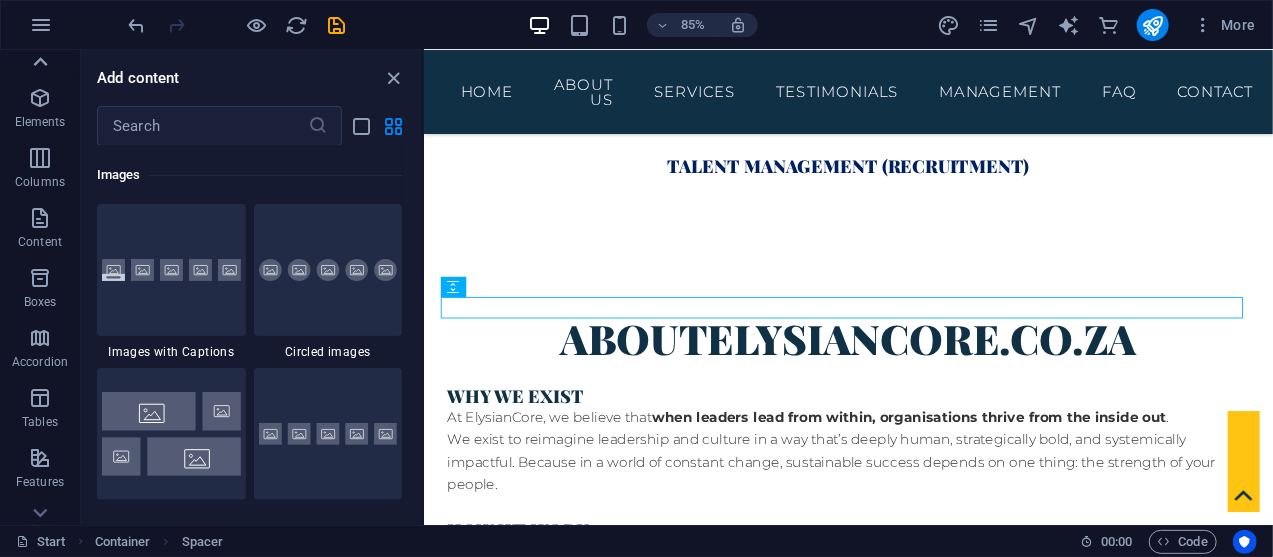 scroll, scrollTop: 0, scrollLeft: 0, axis: both 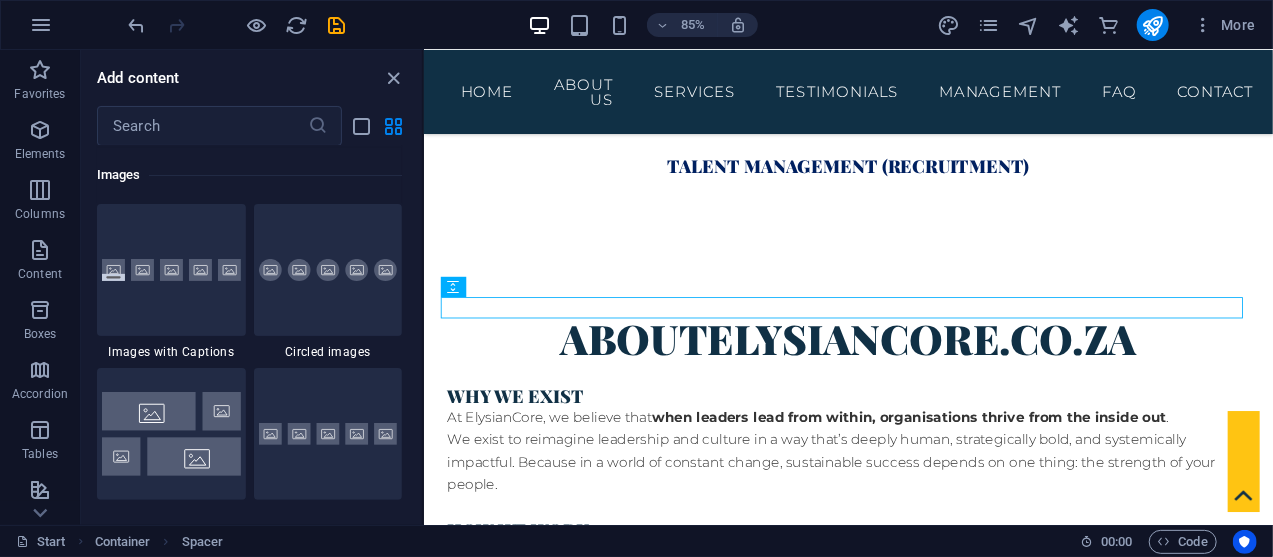 click on "Favorites" at bounding box center [40, 80] 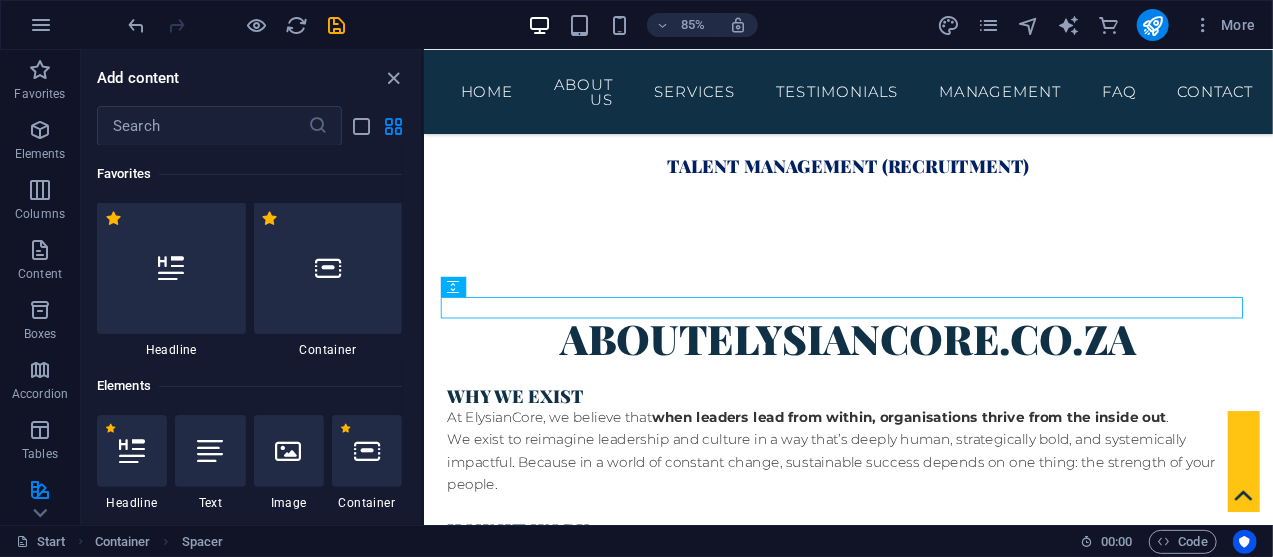 scroll, scrollTop: 0, scrollLeft: 0, axis: both 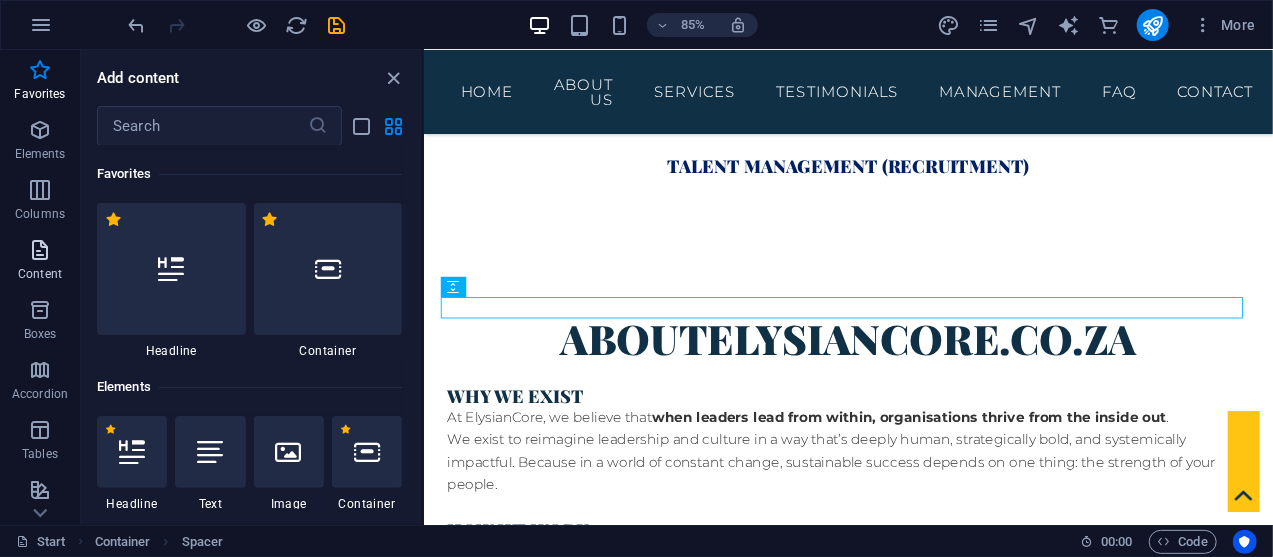 click at bounding box center [40, 250] 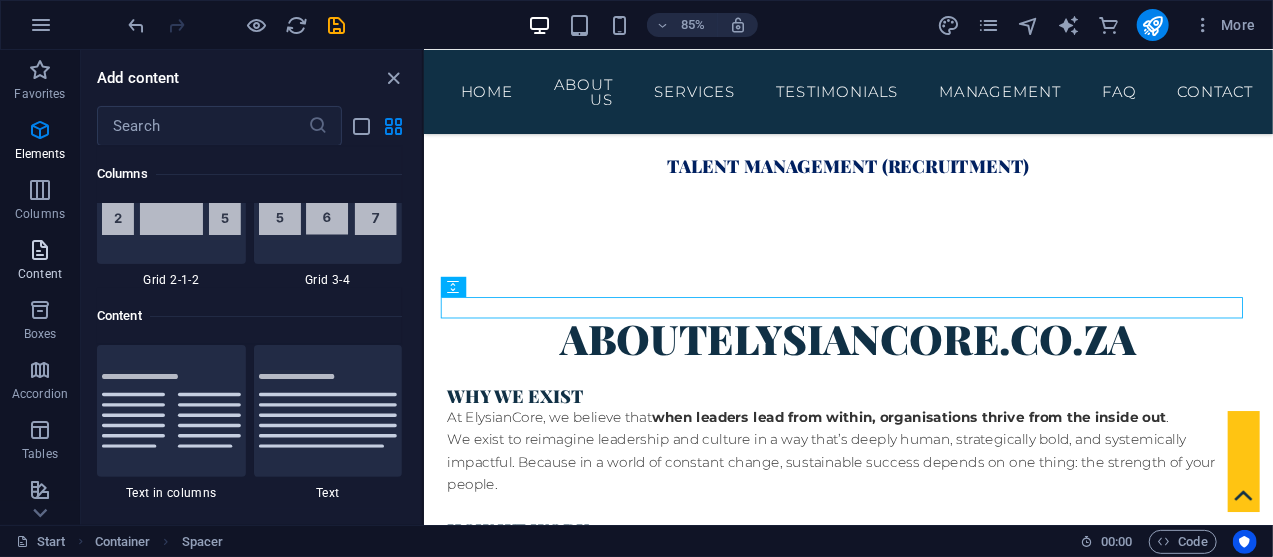 scroll, scrollTop: 3498, scrollLeft: 0, axis: vertical 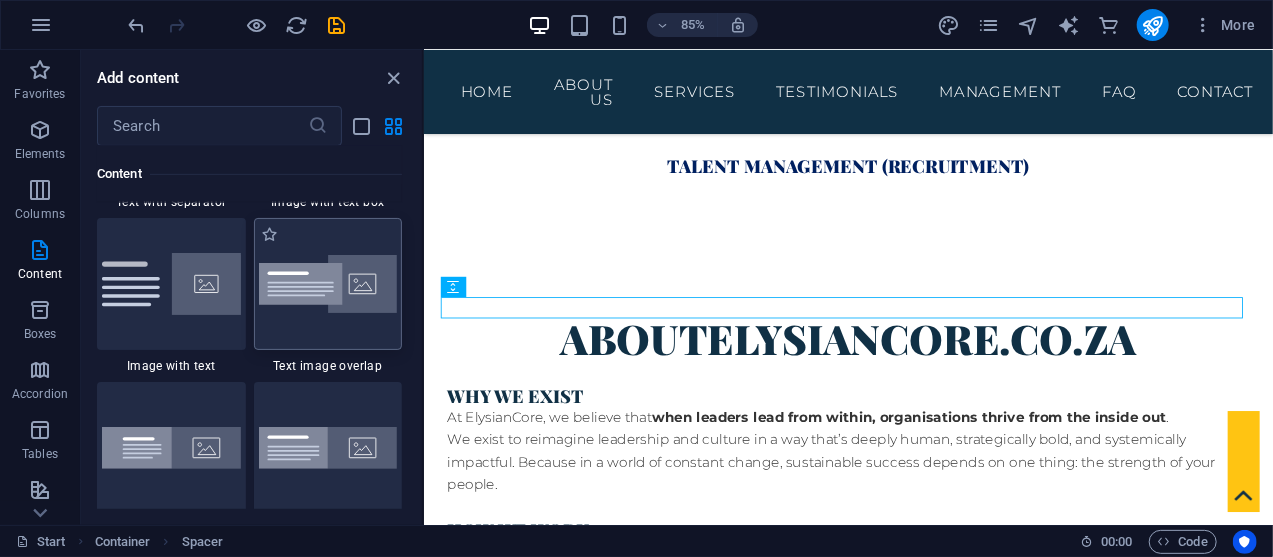 click at bounding box center [328, 284] 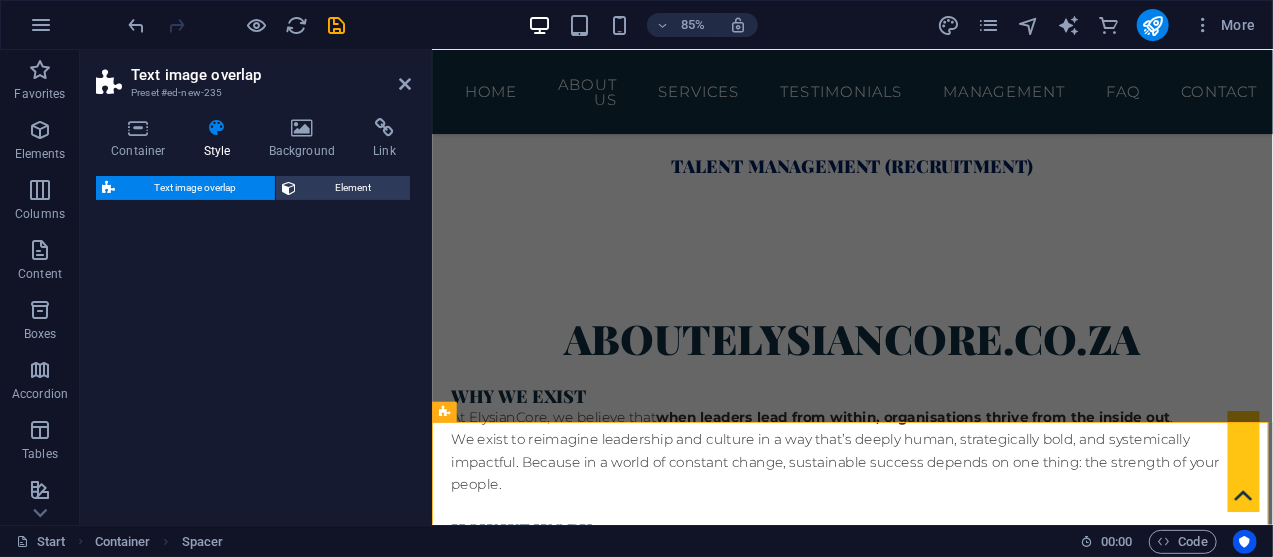 select on "rem" 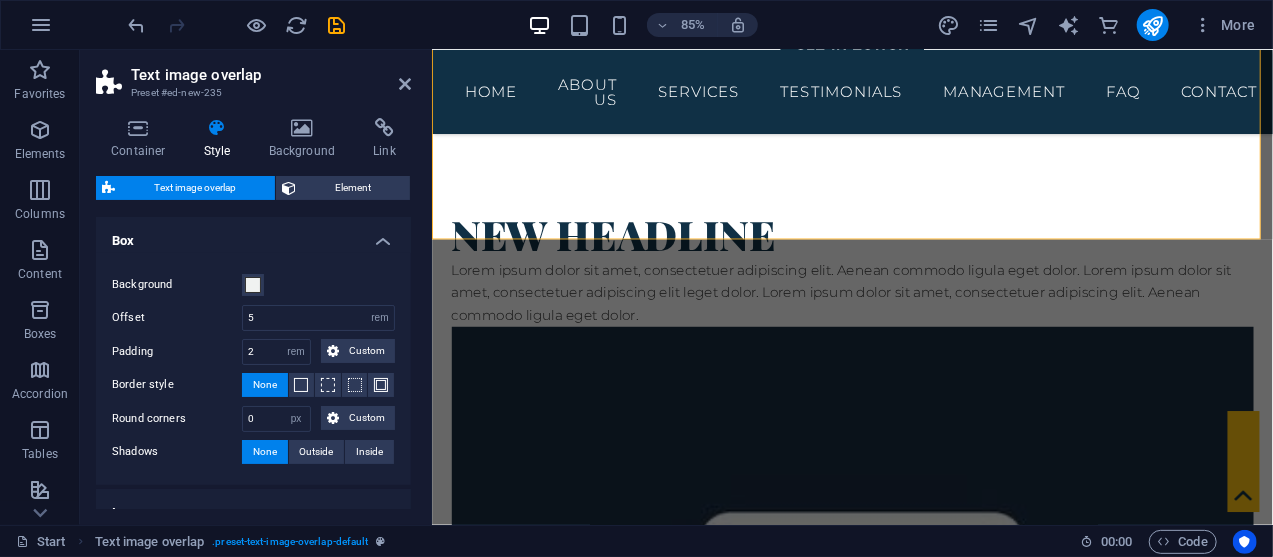 scroll, scrollTop: 2682, scrollLeft: 0, axis: vertical 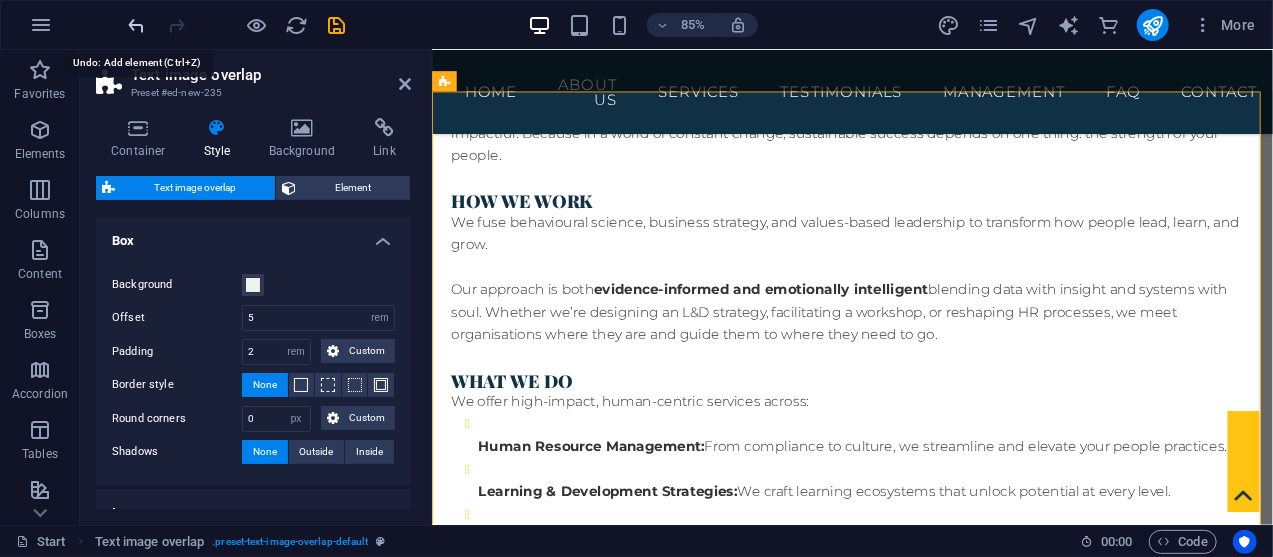 click at bounding box center [137, 25] 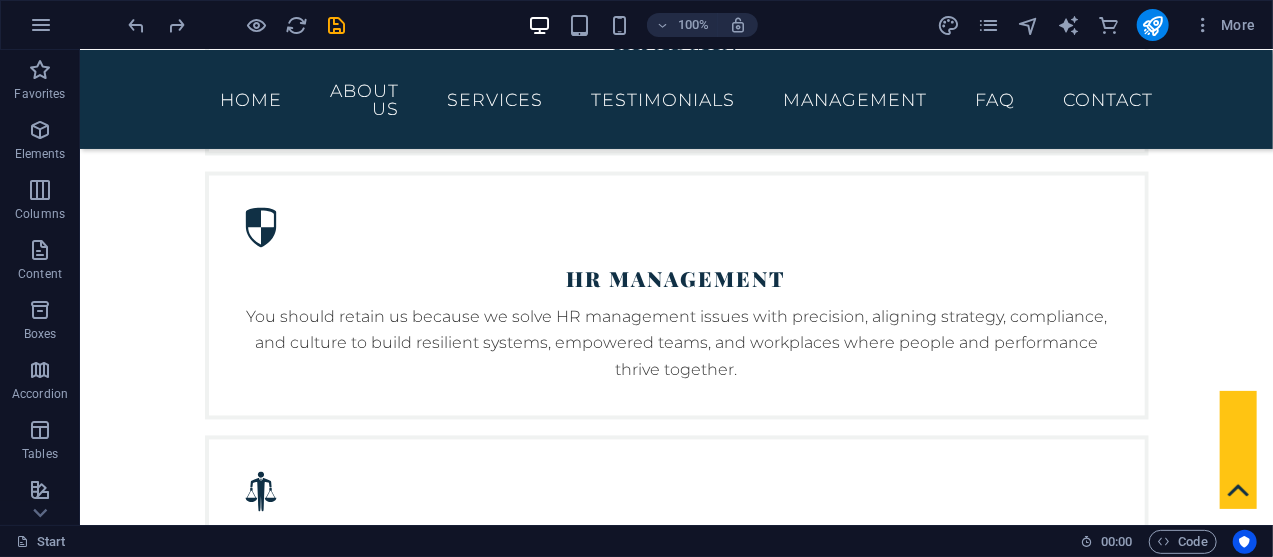 scroll, scrollTop: 4905, scrollLeft: 0, axis: vertical 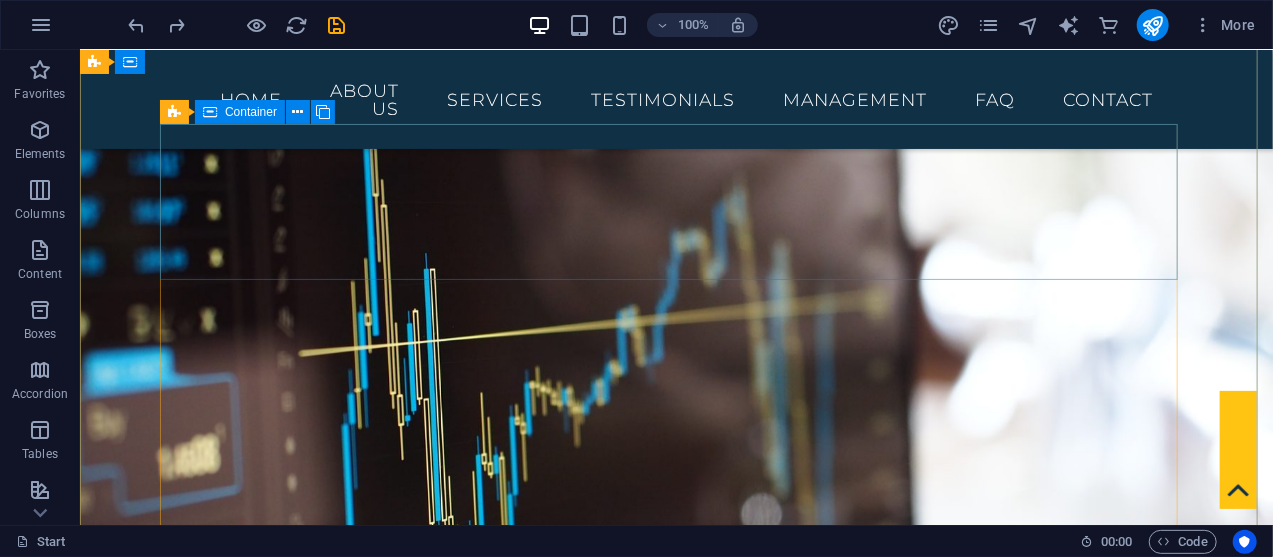 click on "Lorem ipsum dolor sit amet consetetur sadipscing diam nonumy eirmod tempor invidunt ut labore et dolore magna aliquyam erat sed diam voluptua. At vero eos et accusam et justo duo dolores et ea rebum. Stet clita kasd gubergren. [FIRST] [LAST] [COMPANY]" at bounding box center [675, 4771] 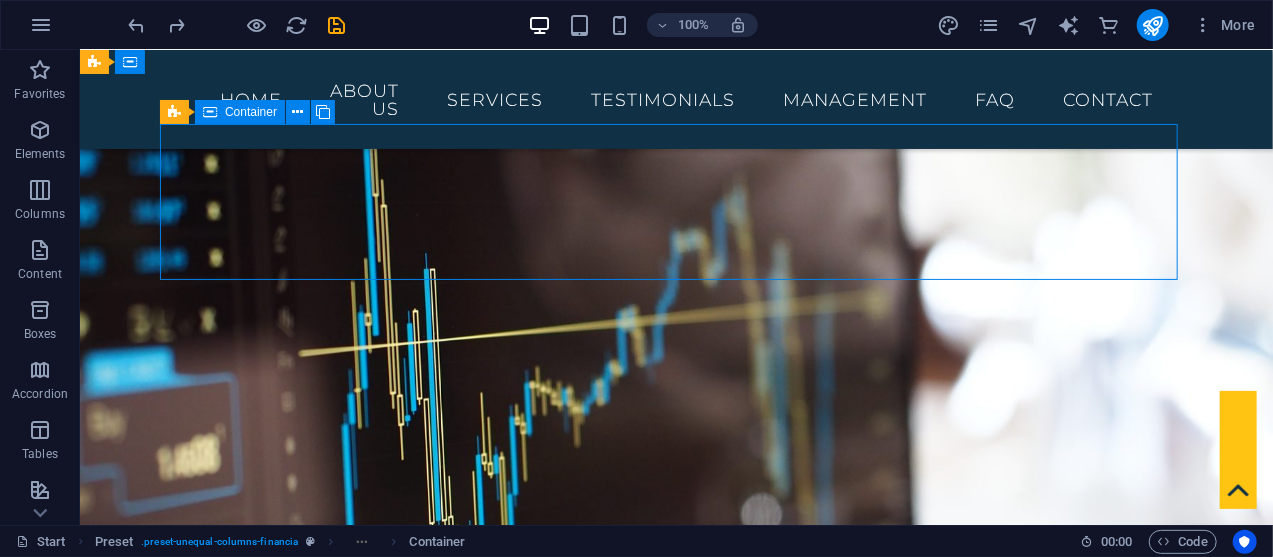 click on "Lorem ipsum dolor sit amet consetetur sadipscing diam nonumy eirmod tempor invidunt ut labore et dolore magna aliquyam erat sed diam voluptua. At vero eos et accusam et justo duo dolores et ea rebum. Stet clita kasd gubergren. [FIRST] [LAST] [COMPANY]" at bounding box center [675, 4771] 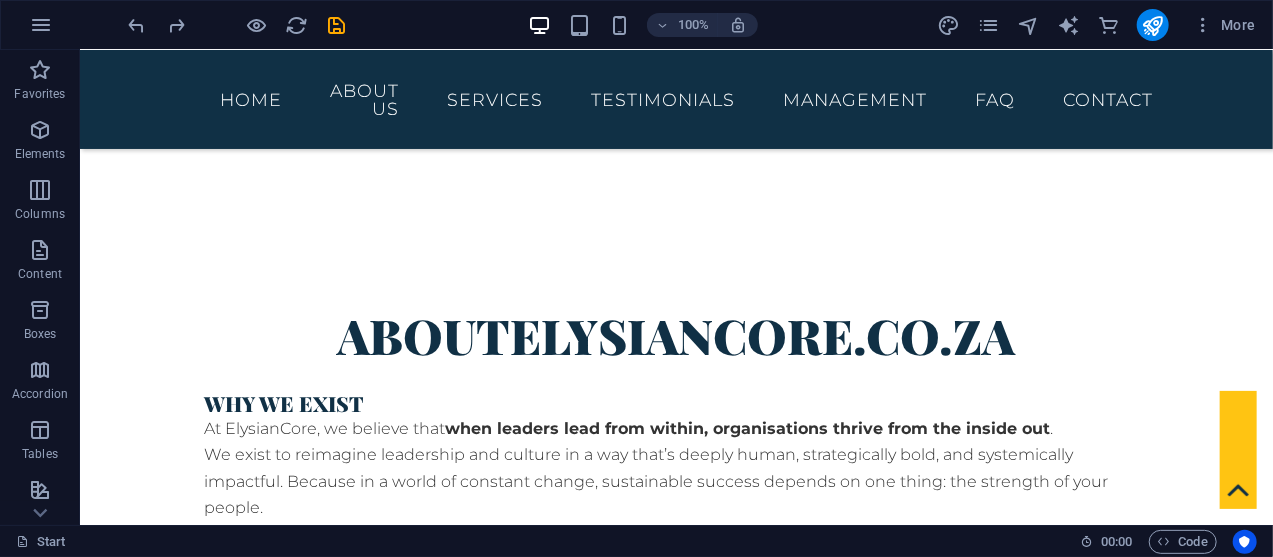 scroll, scrollTop: 1384, scrollLeft: 0, axis: vertical 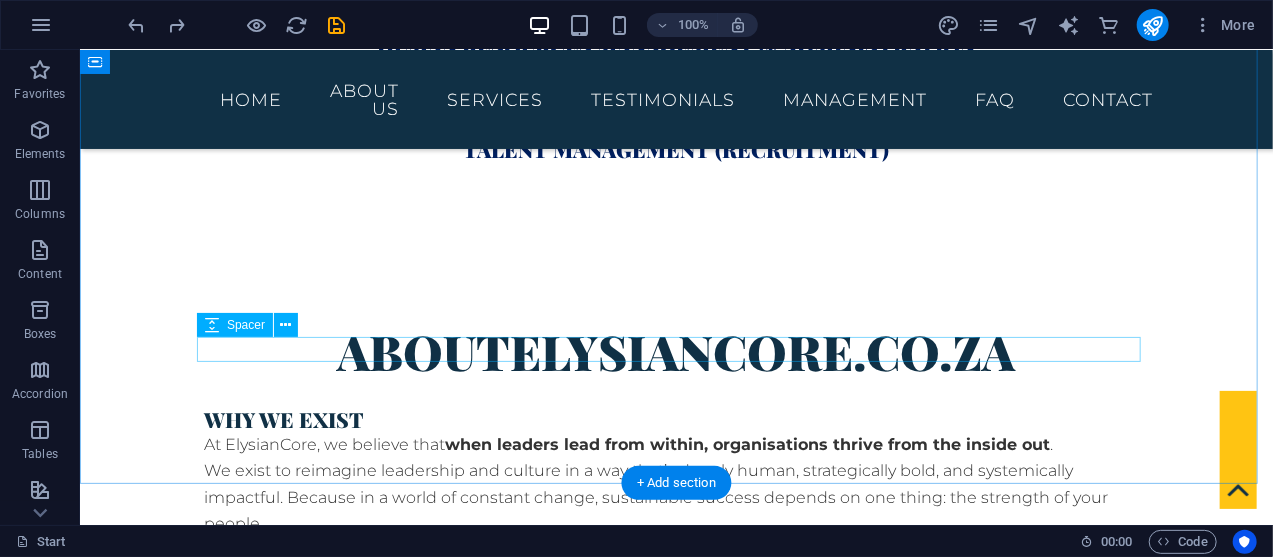 click at bounding box center [676, 1103] 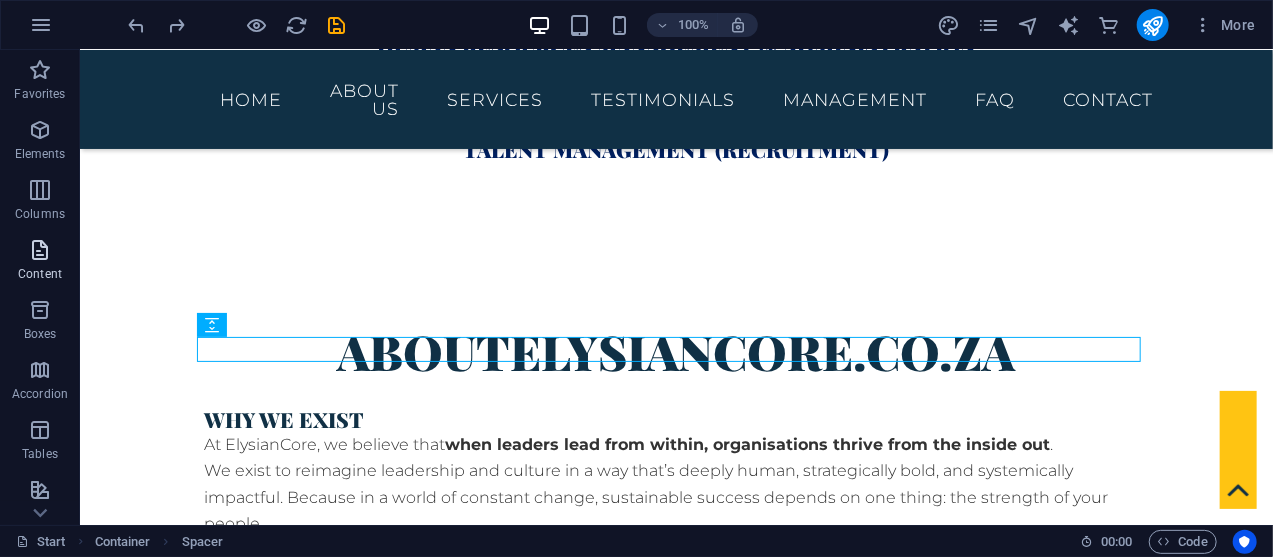 click on "Content" at bounding box center (40, 274) 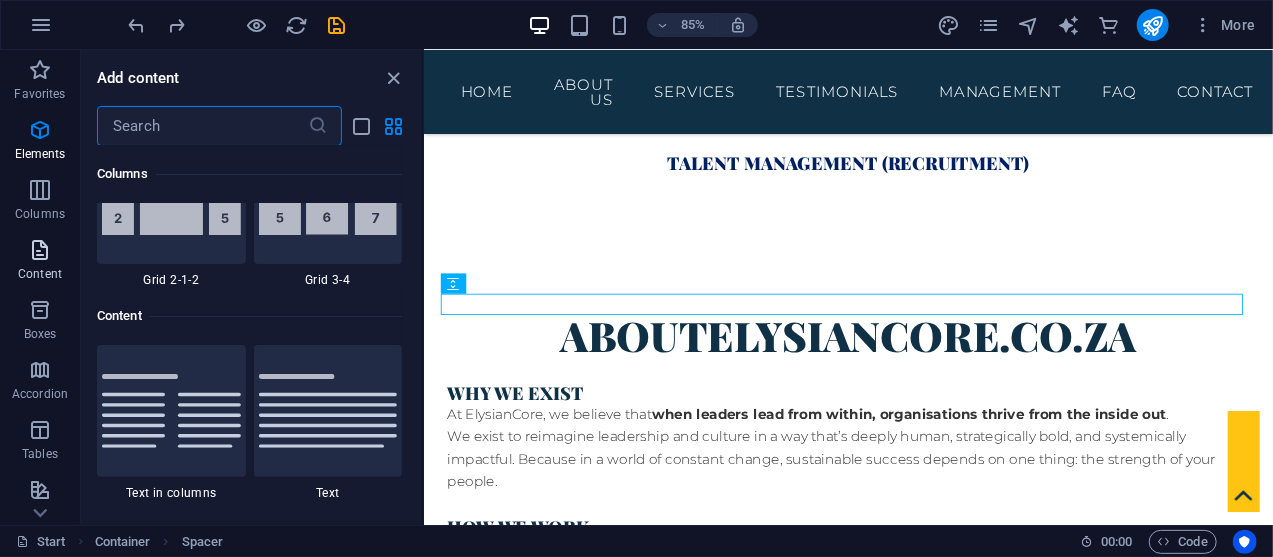 scroll, scrollTop: 3498, scrollLeft: 0, axis: vertical 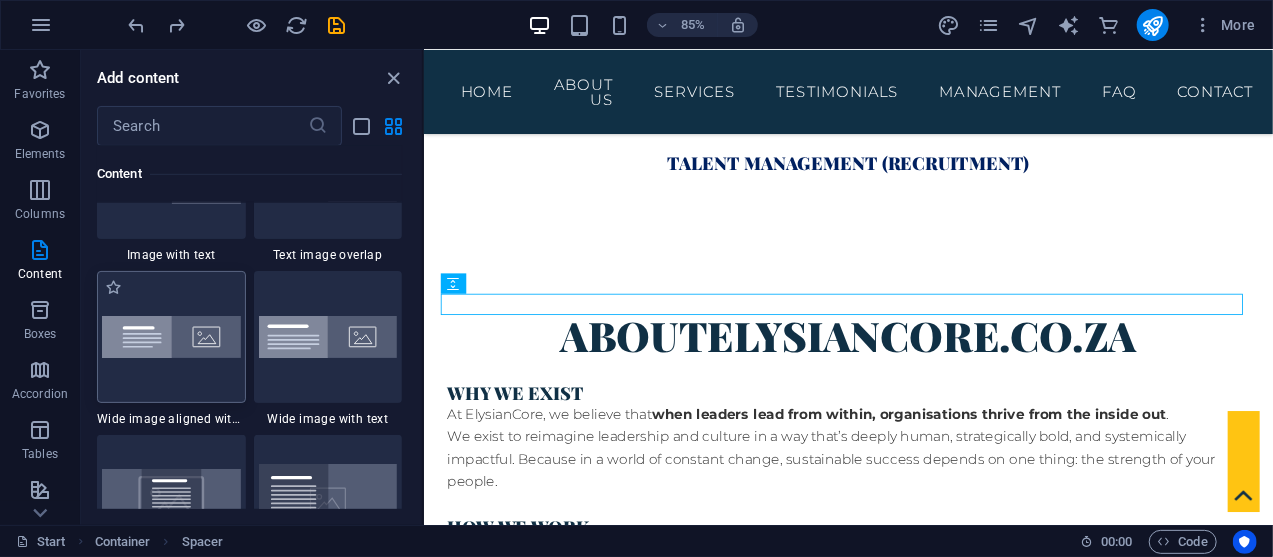 click at bounding box center [171, 337] 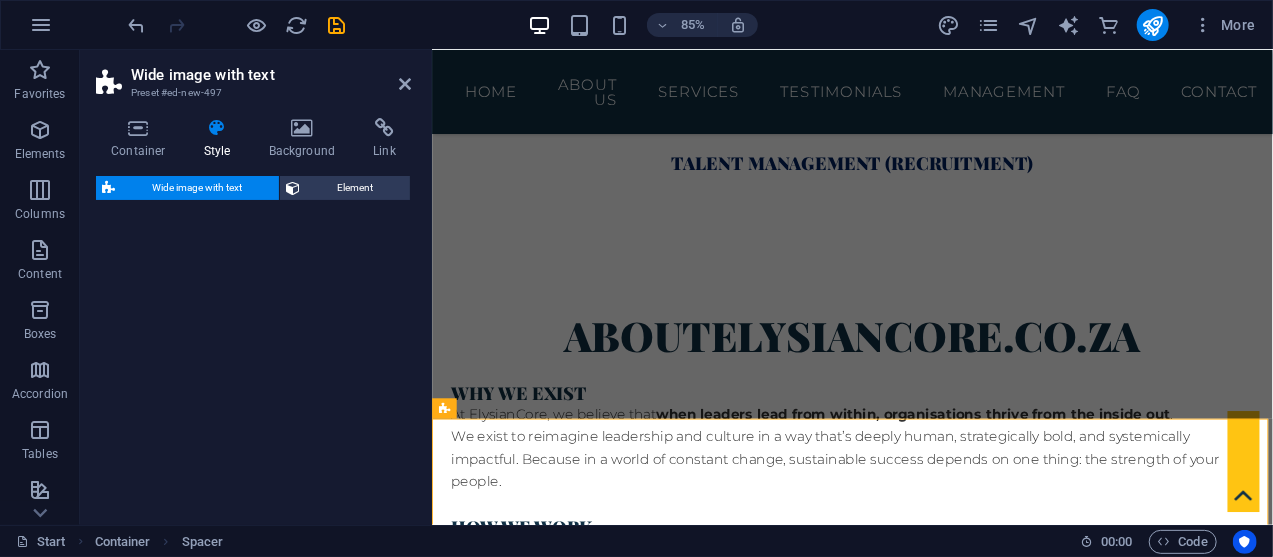 select on "%" 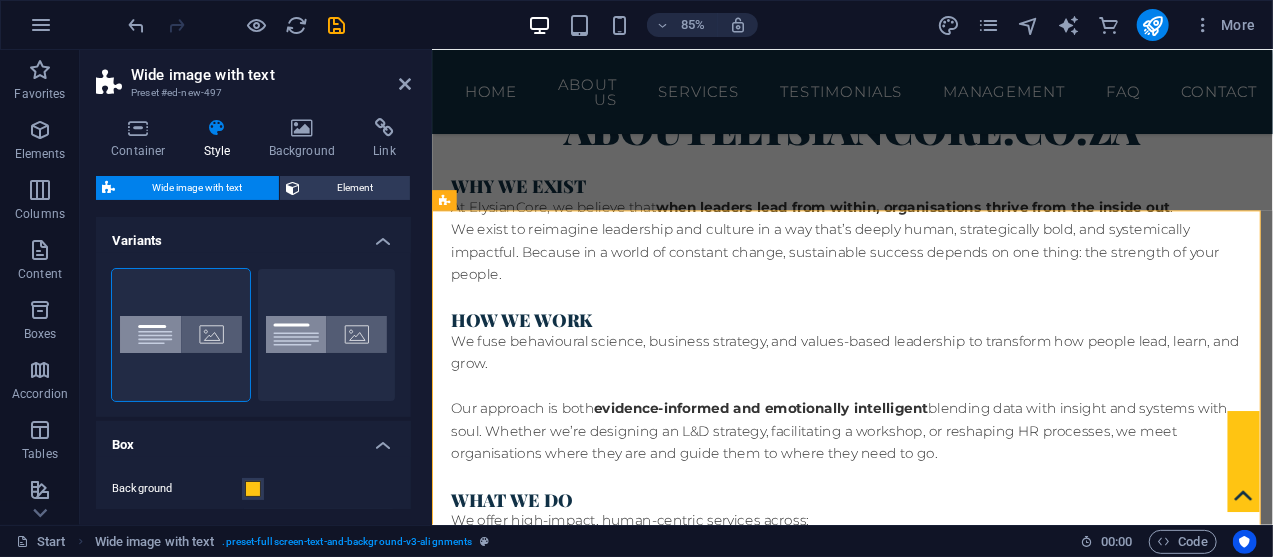 scroll, scrollTop: 1658, scrollLeft: 0, axis: vertical 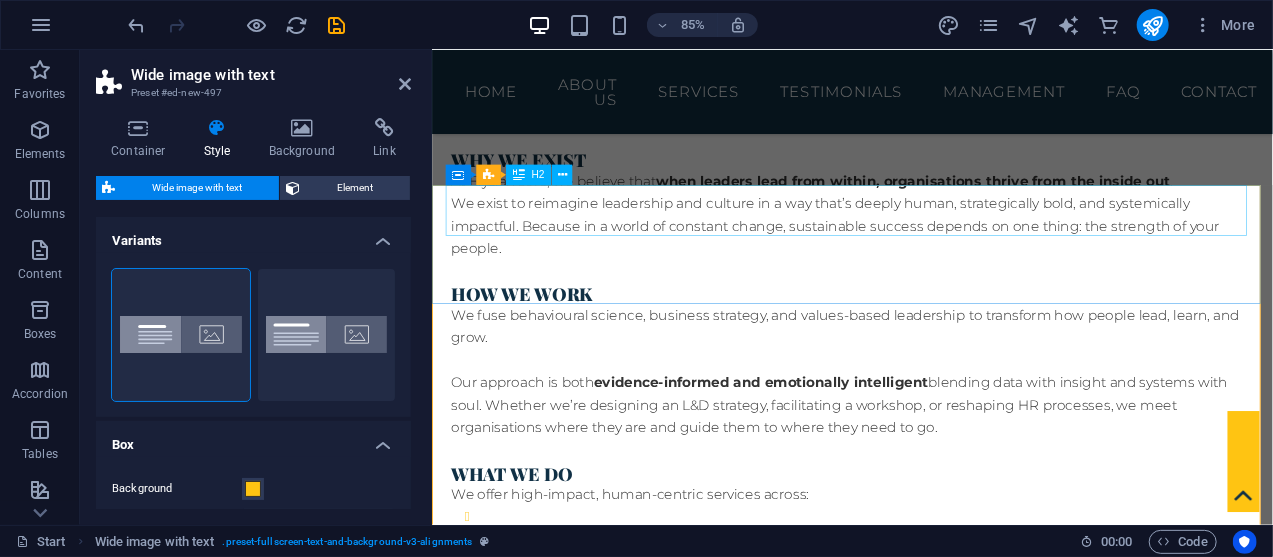 click on "Headline" at bounding box center (926, 1027) 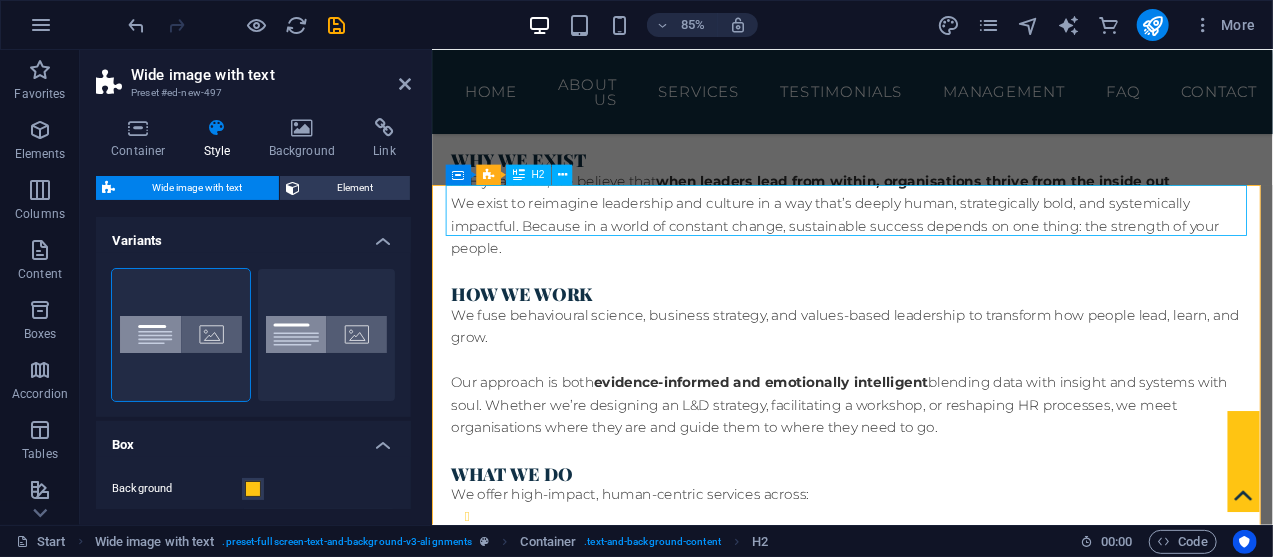 click on "Headline" at bounding box center (926, 1027) 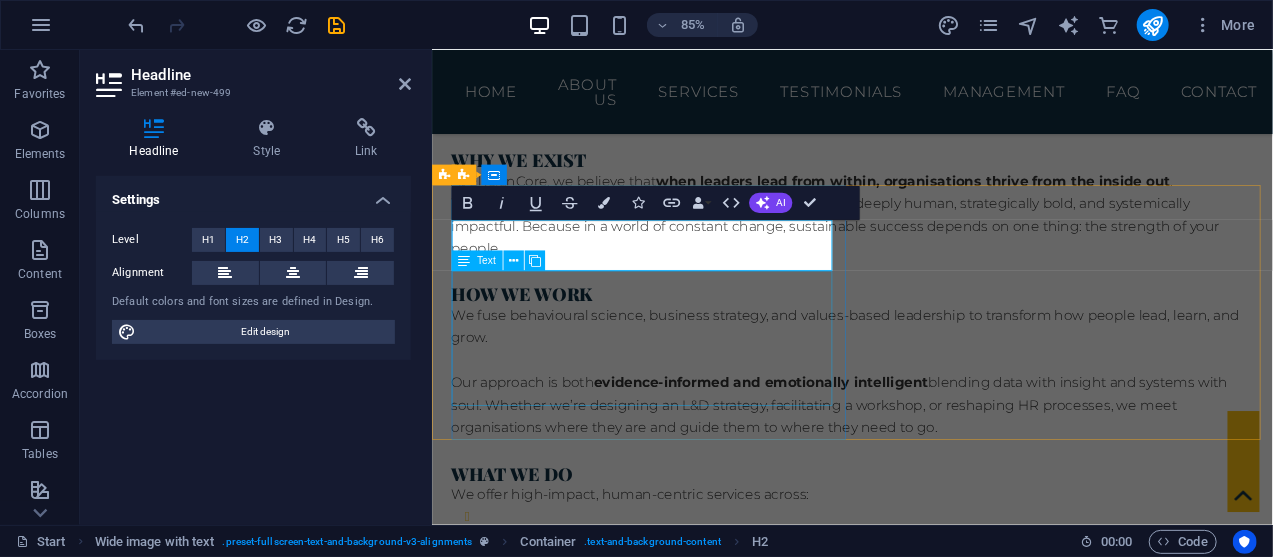 click on "Lorem ipsum dolor sit amet, consectetuer adipiscing elit. Aenean commodo ligula eget dolor. Lorem ipsum dolor sit amet, consectetuer adipiscing elit leget dolor. Lorem ipsum dolor sit amet, consectetuer adipiscing elit. Aenean commodo ligula eget dolor. Lorem ipsum dolor sit amet, consectetuer adipiscing elit dolor." at bounding box center (929, 1096) 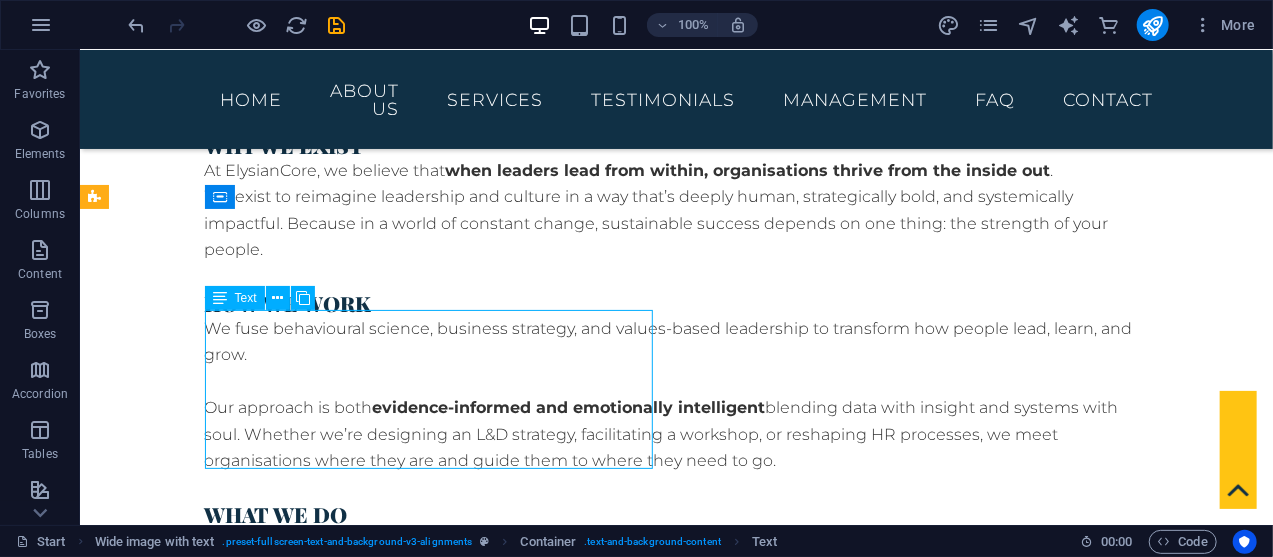 click on "Lorem ipsum dolor sit amet, consectetuer adipiscing elit. Aenean commodo ligula eget dolor. Lorem ipsum dolor sit amet, consectetuer adipiscing elit leget dolor. Lorem ipsum dolor sit amet, consectetuer adipiscing elit. Aenean commodo ligula eget dolor. Lorem ipsum dolor sit amet, consectetuer adipiscing elit dolor." at bounding box center (730, 1063) 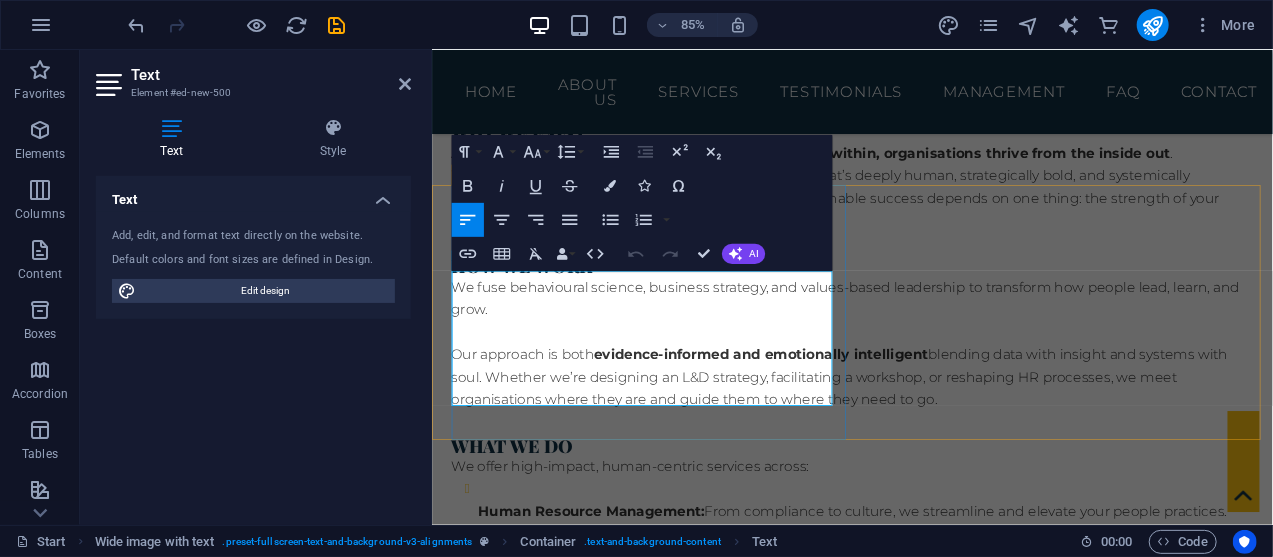drag, startPoint x: 463, startPoint y: 318, endPoint x: 868, endPoint y: 463, distance: 430.17438 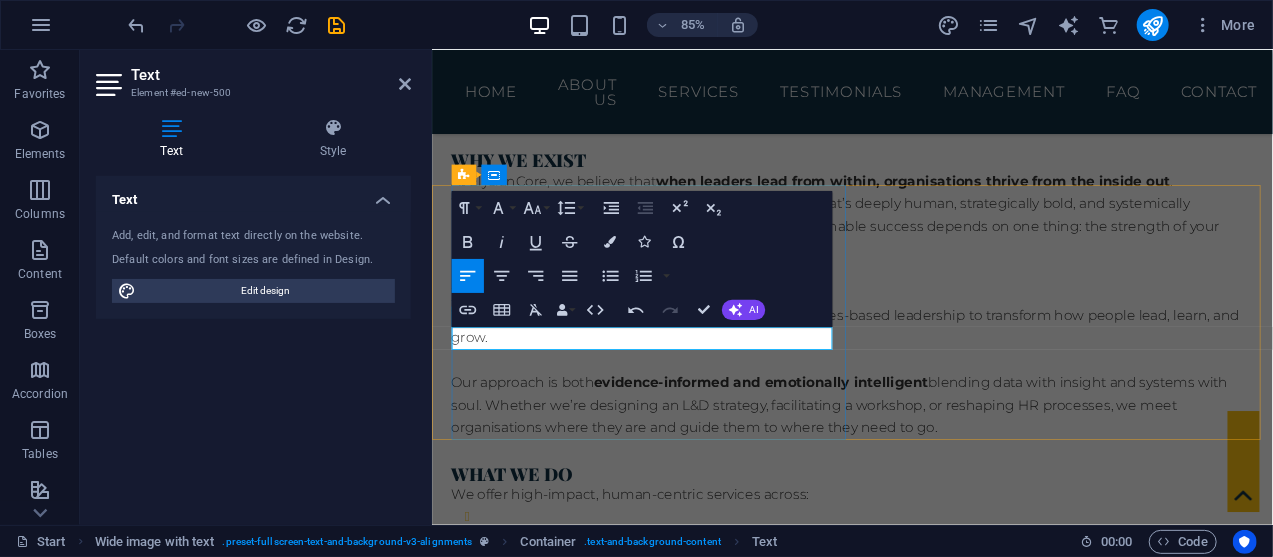click at bounding box center (929, 1070) 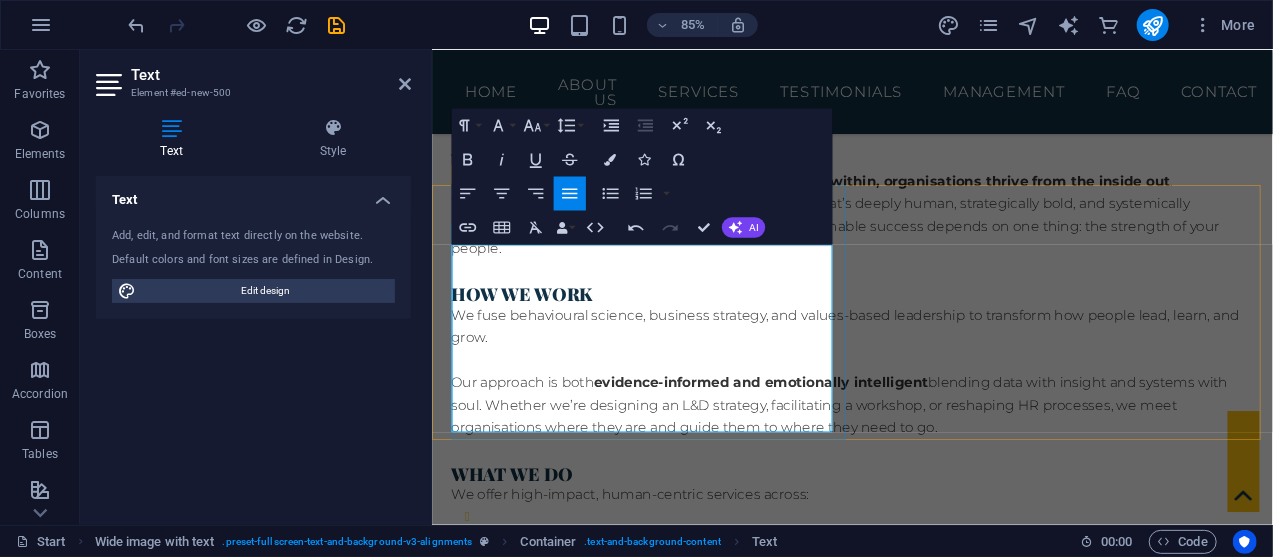 click on "To ignite transformative leadership and cultural change by returning people and organisations to their core where purpose, values, and personal mastery meet. We exist to empower leaders and organisations to lead from within, aligning who they are with how they lead, so they can create cultures that are not only high-performing but deeply human." at bounding box center [929, 1131] 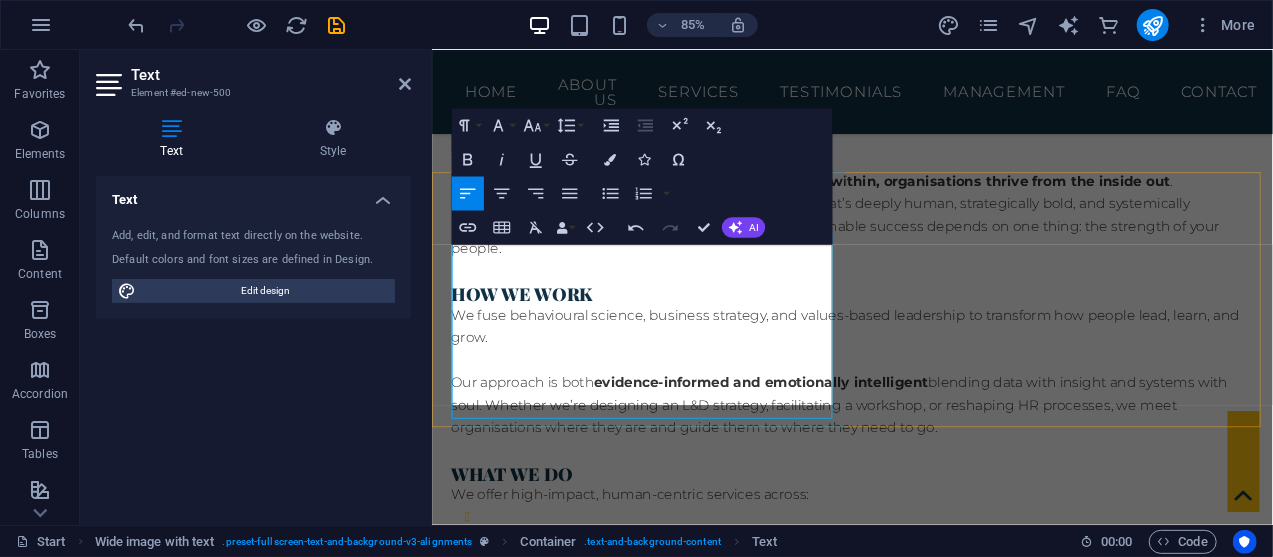 scroll, scrollTop: 1674, scrollLeft: 0, axis: vertical 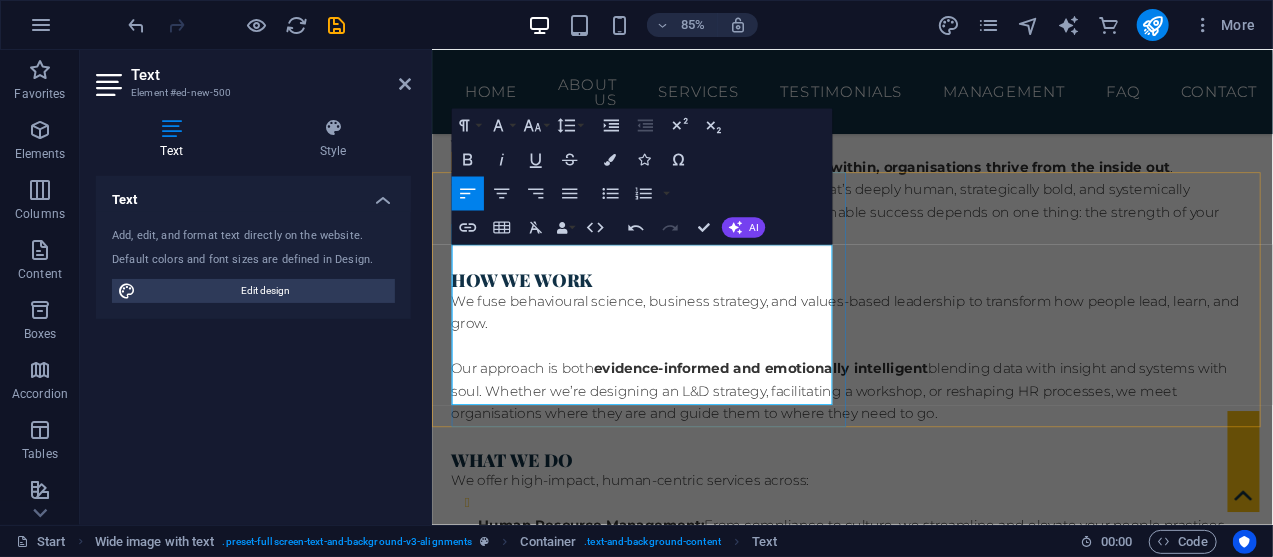 click on "PURPOSE  To ignite transformative leadership and cultural change by returning people and organisations to their core where purpose, values, and personal mastery meet. We exist to empower leaders and organisations to lead from within, aligning who they are with how they lead, so they can create cultures that are not only high-performing but deeply human." at bounding box center [937, 1068] 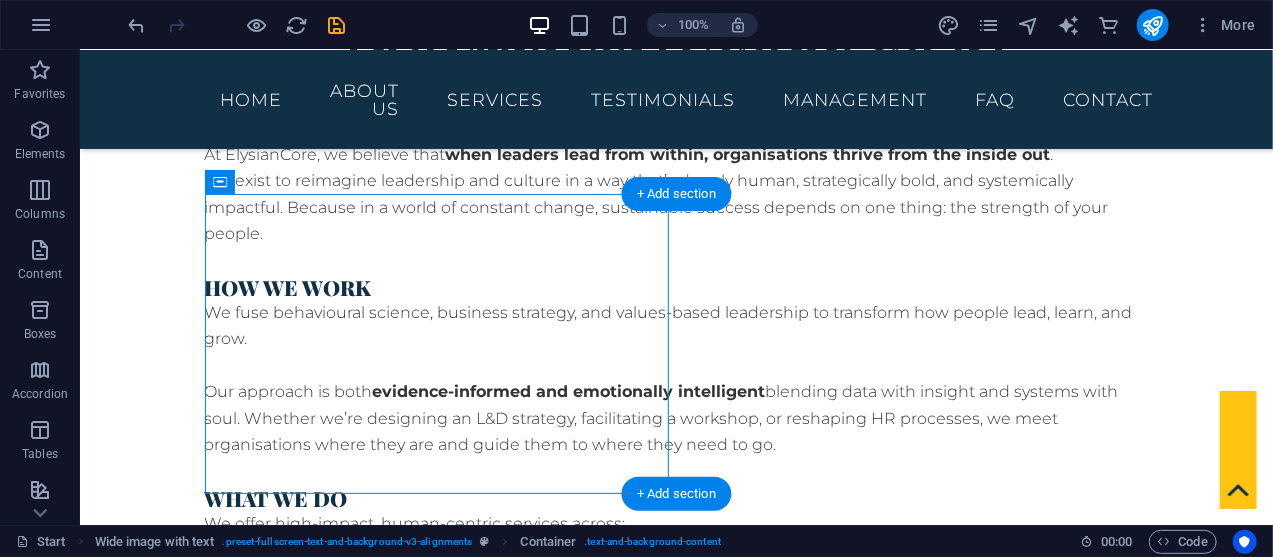 click at bounding box center (675, 1272) 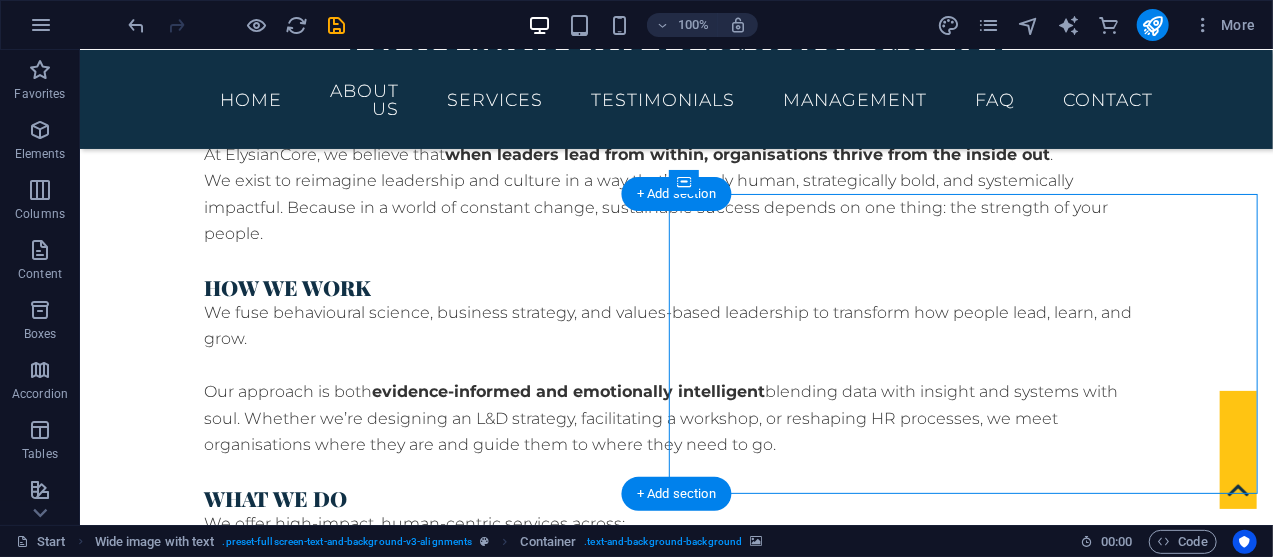 click at bounding box center (675, 1272) 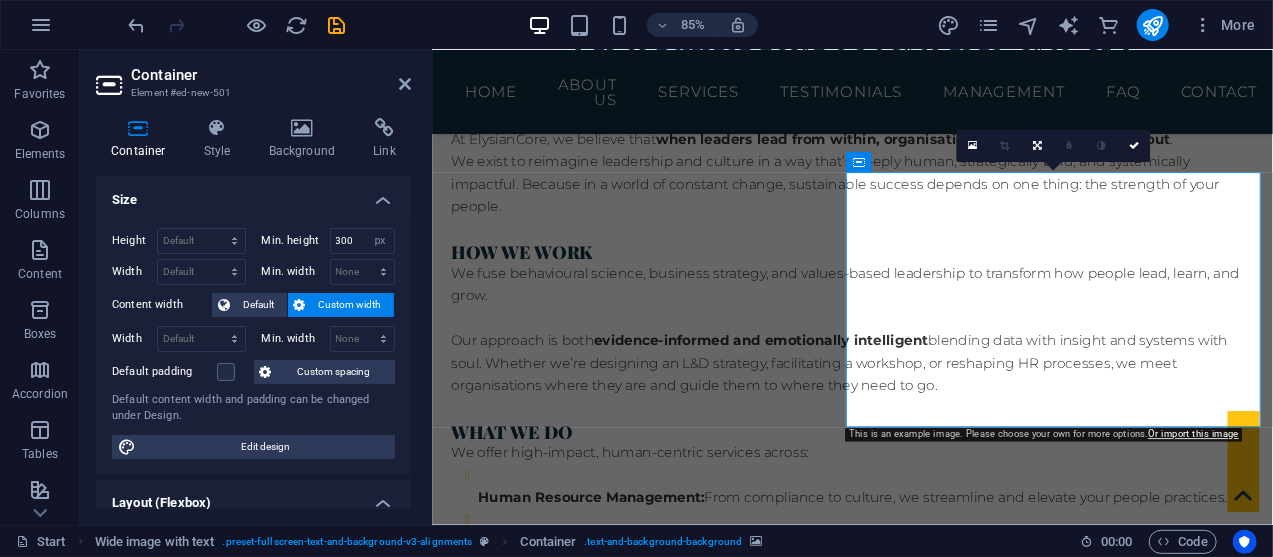 click at bounding box center [925, 1272] 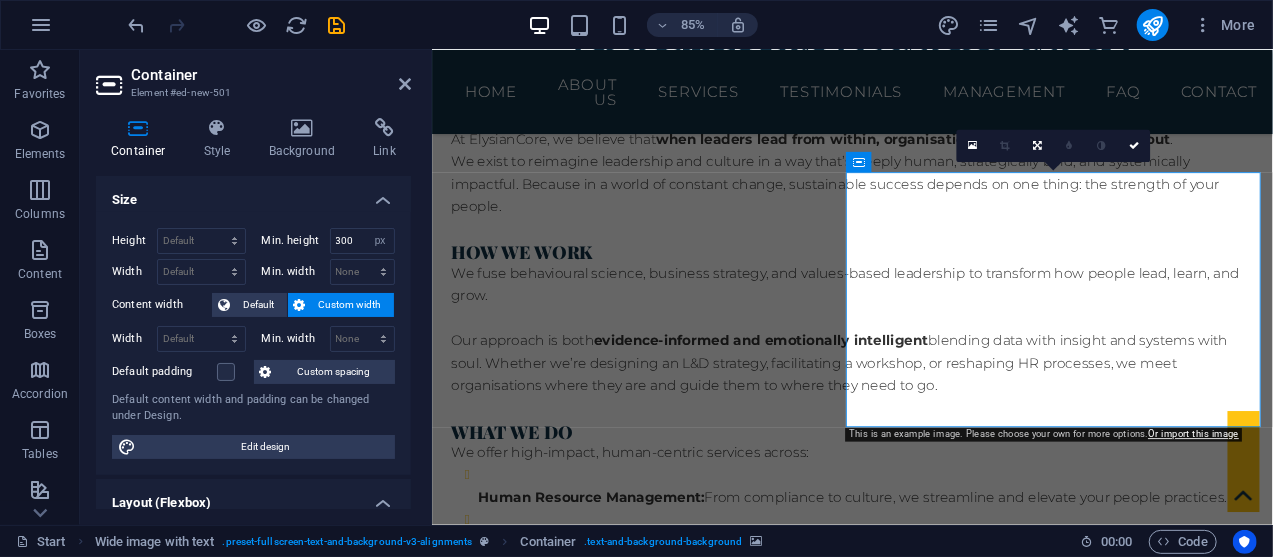 click at bounding box center [925, 1272] 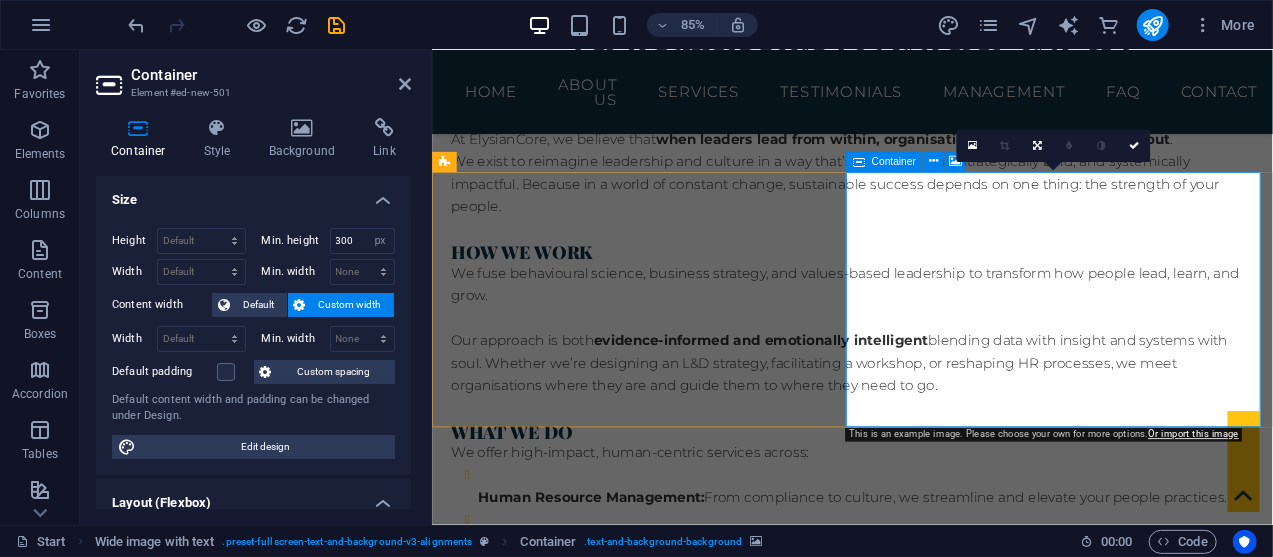 click on "Drop content here or  Add elements  Paste clipboard" at bounding box center [925, 1493] 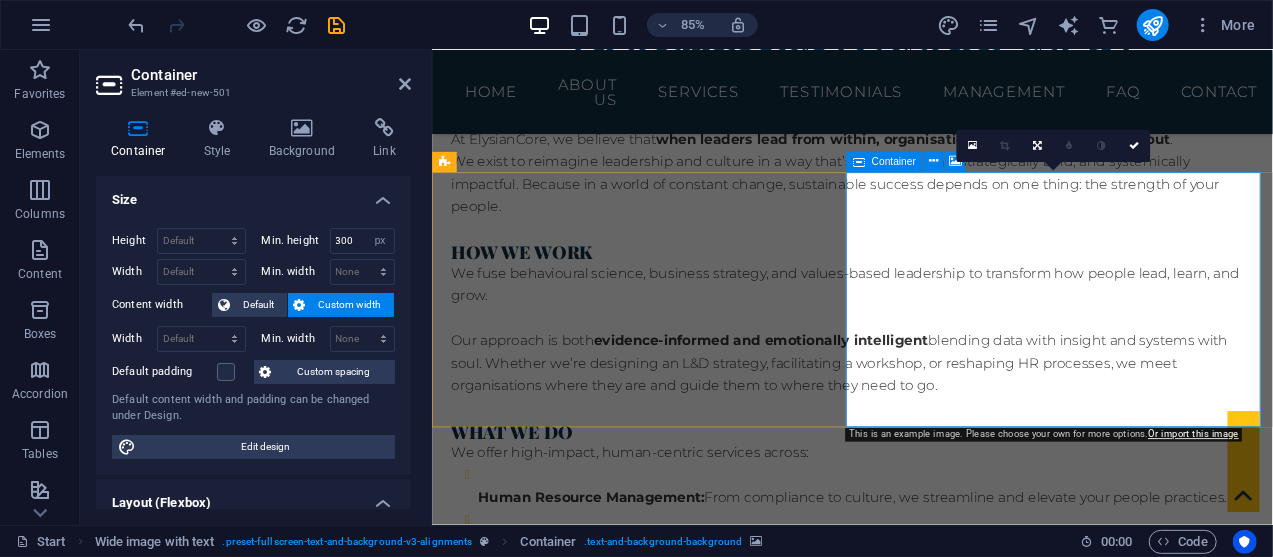 click on "Drop content here or  Add elements  Paste clipboard" at bounding box center (925, 1493) 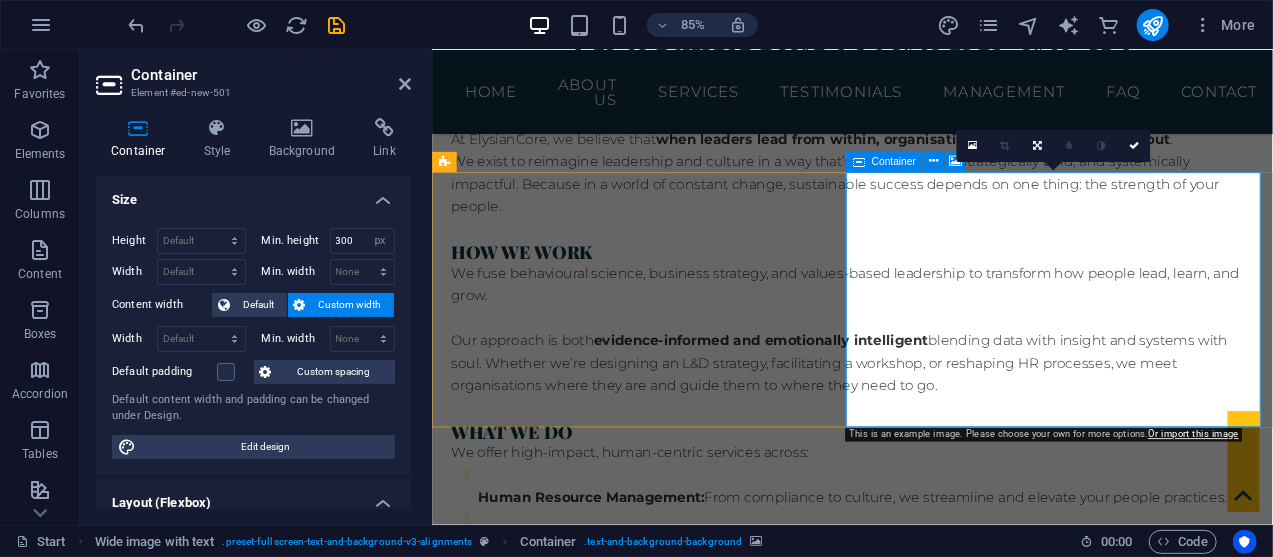 click on "Drop content here or  Add elements  Paste clipboard" at bounding box center (925, 1493) 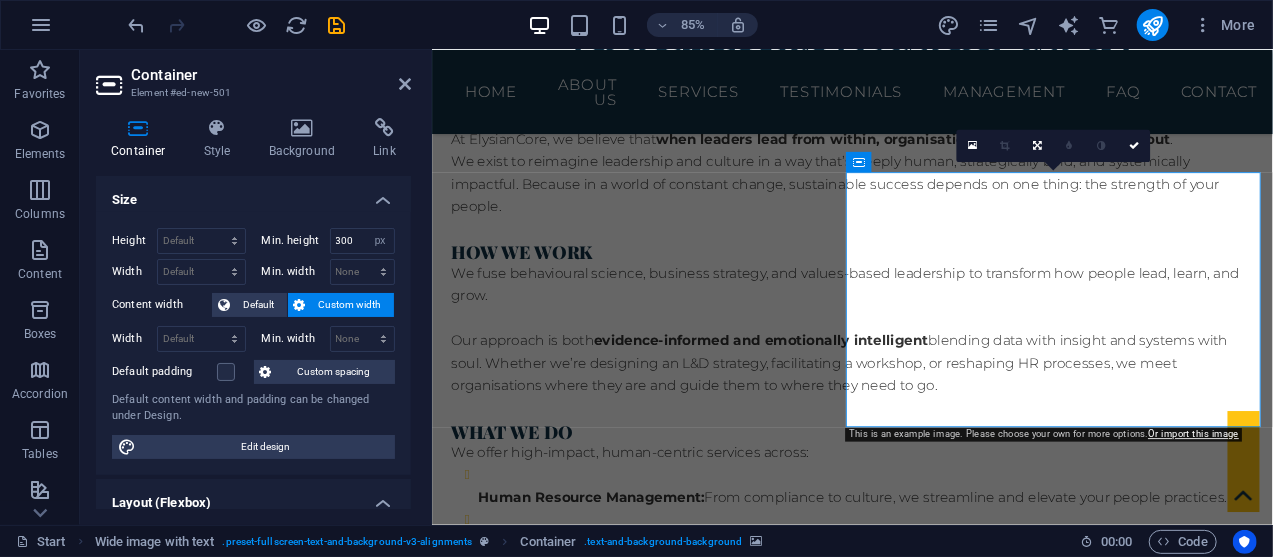 click at bounding box center [925, 1272] 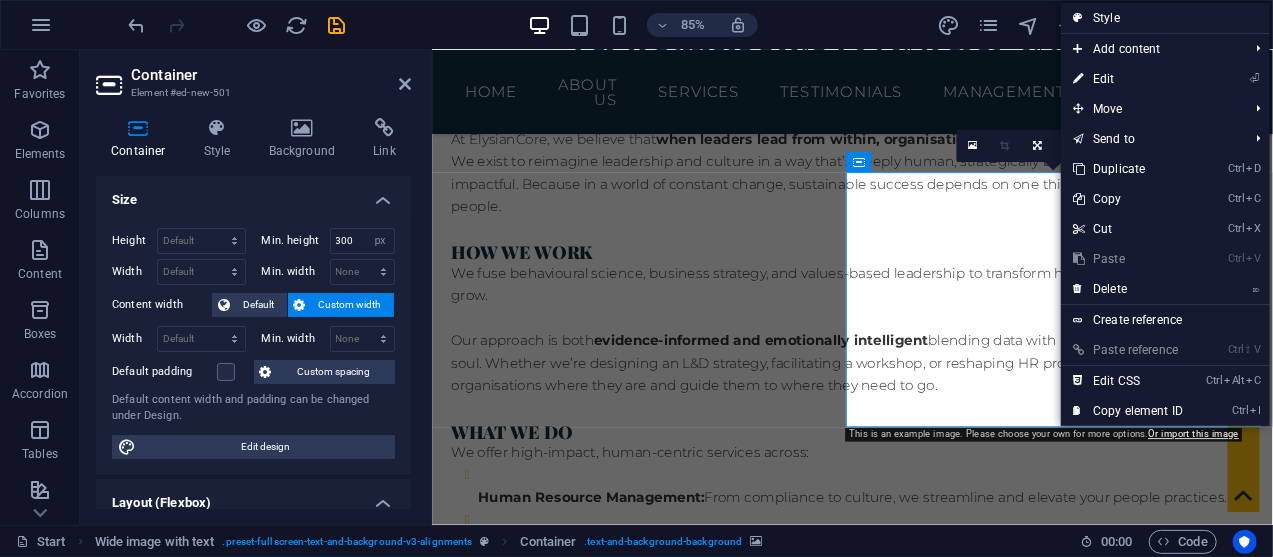 click at bounding box center (925, 1272) 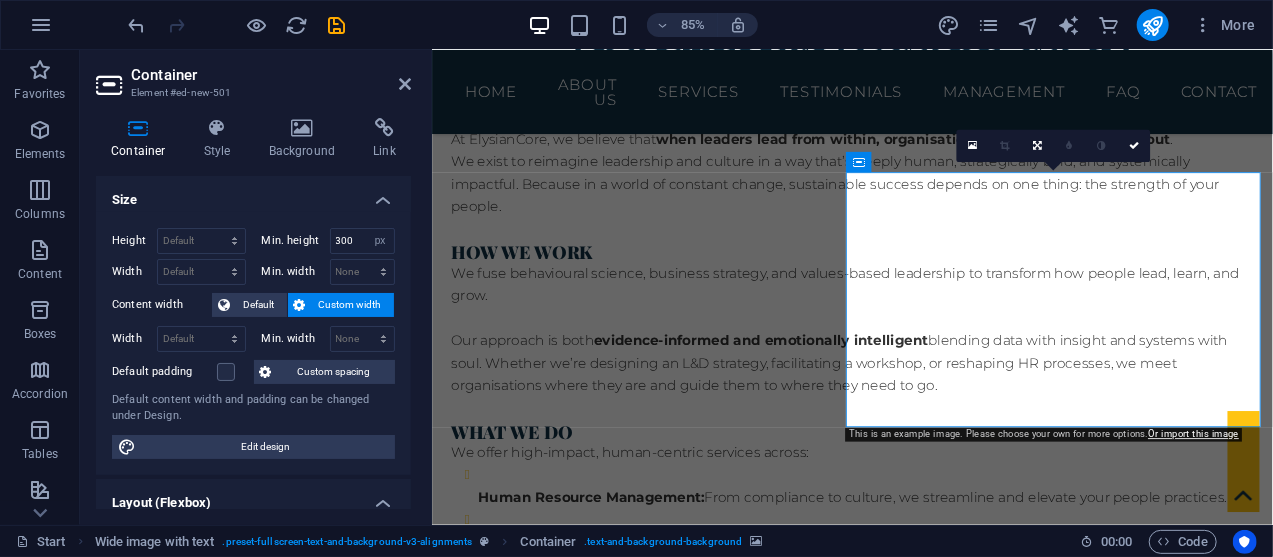 click at bounding box center (925, 1272) 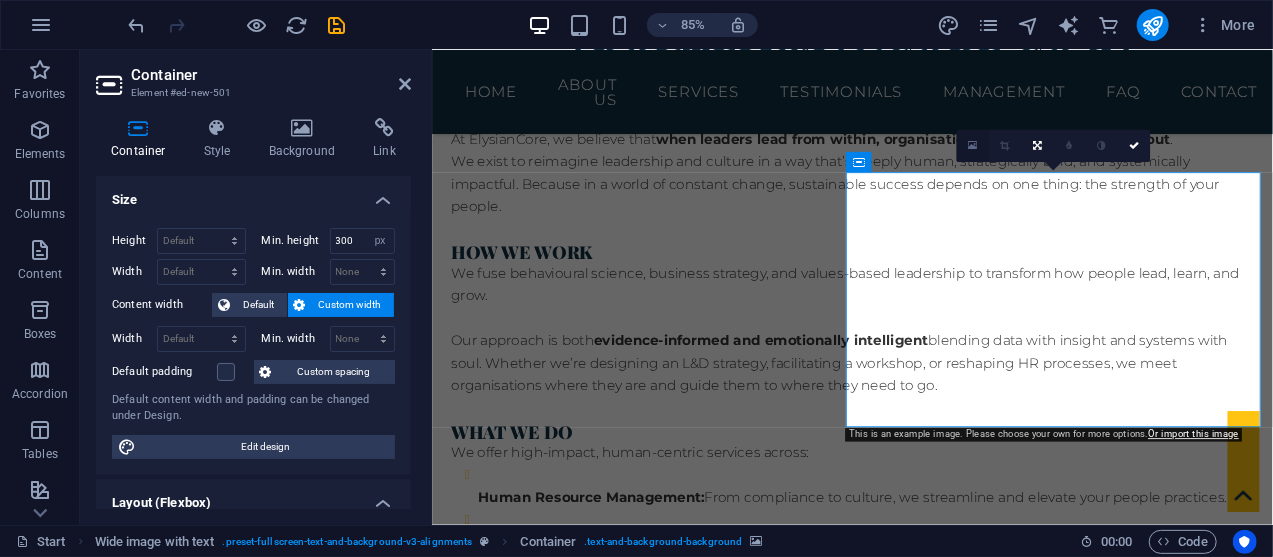 click at bounding box center (972, 146) 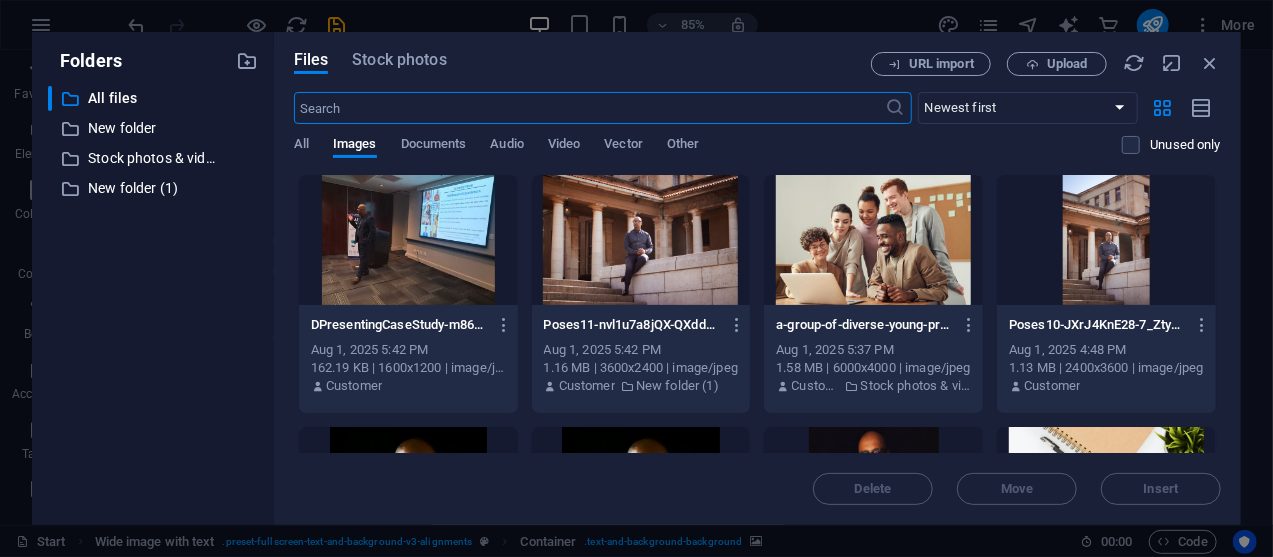 scroll, scrollTop: 2210, scrollLeft: 0, axis: vertical 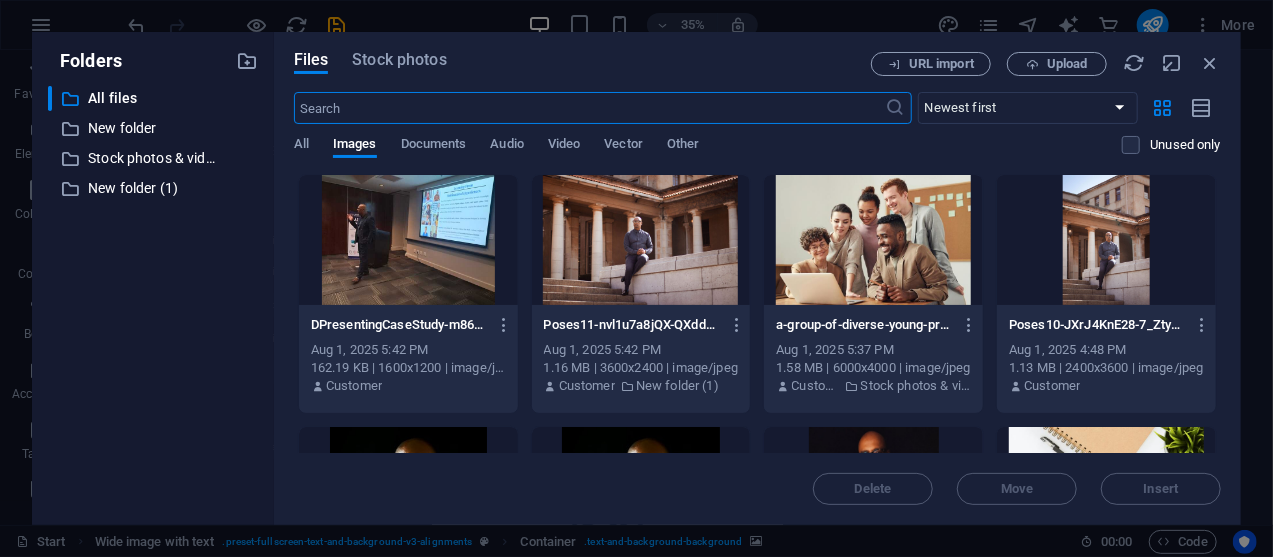 click at bounding box center (590, 108) 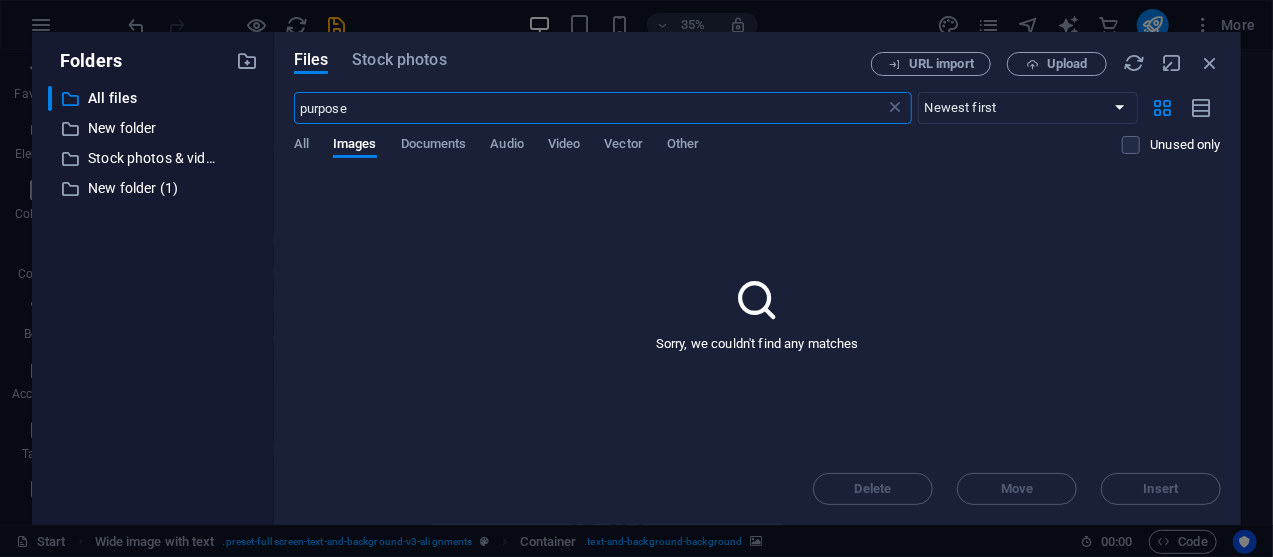 type on "purpose" 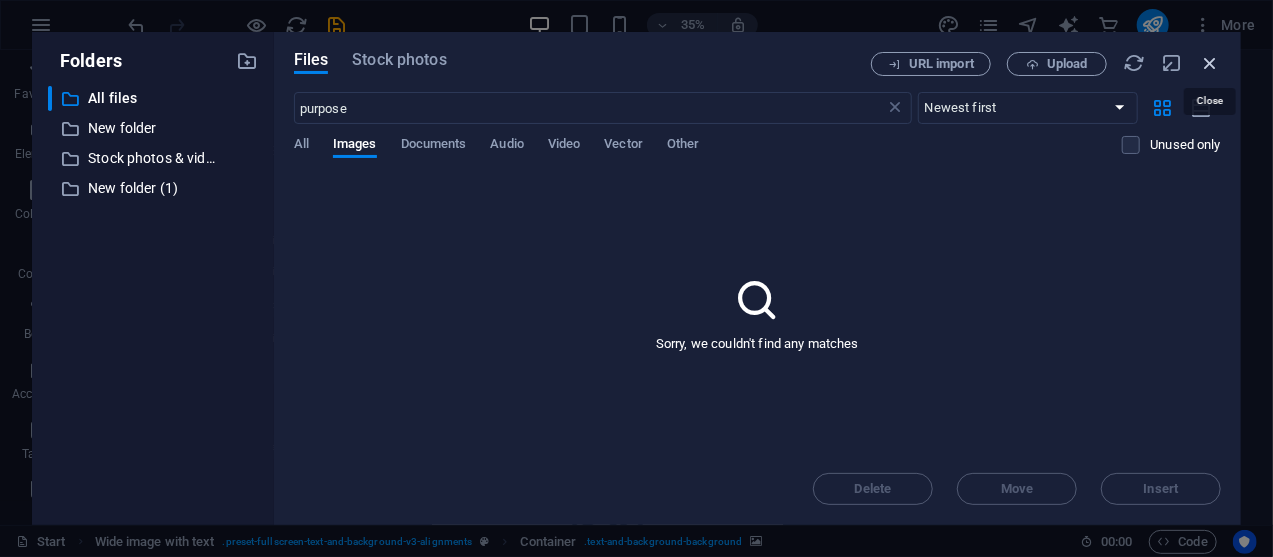click at bounding box center [1210, 63] 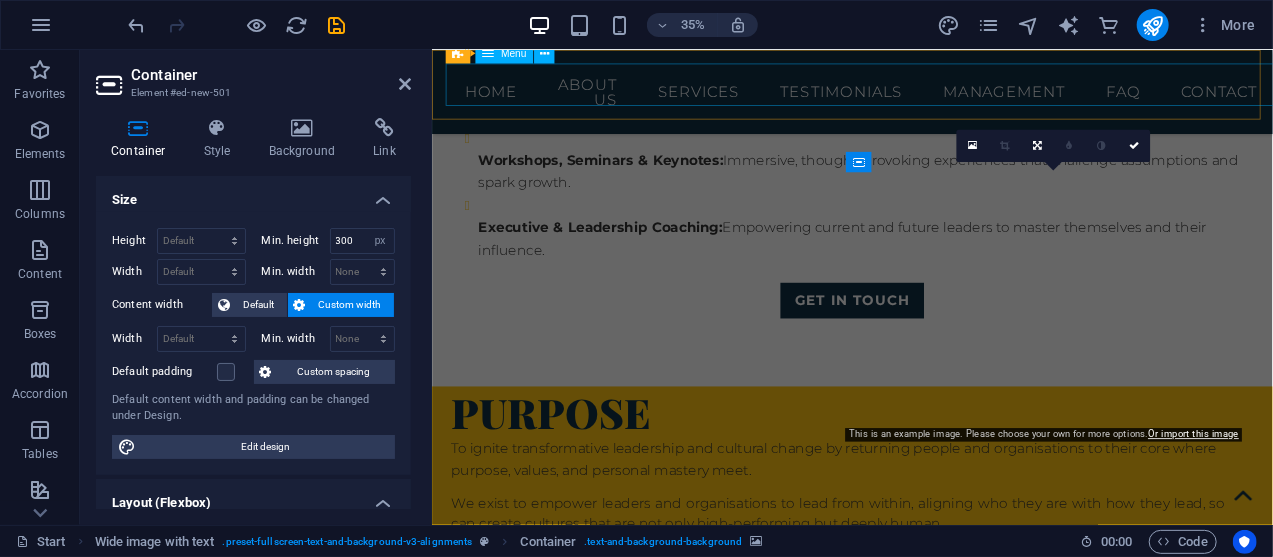 scroll, scrollTop: 1674, scrollLeft: 0, axis: vertical 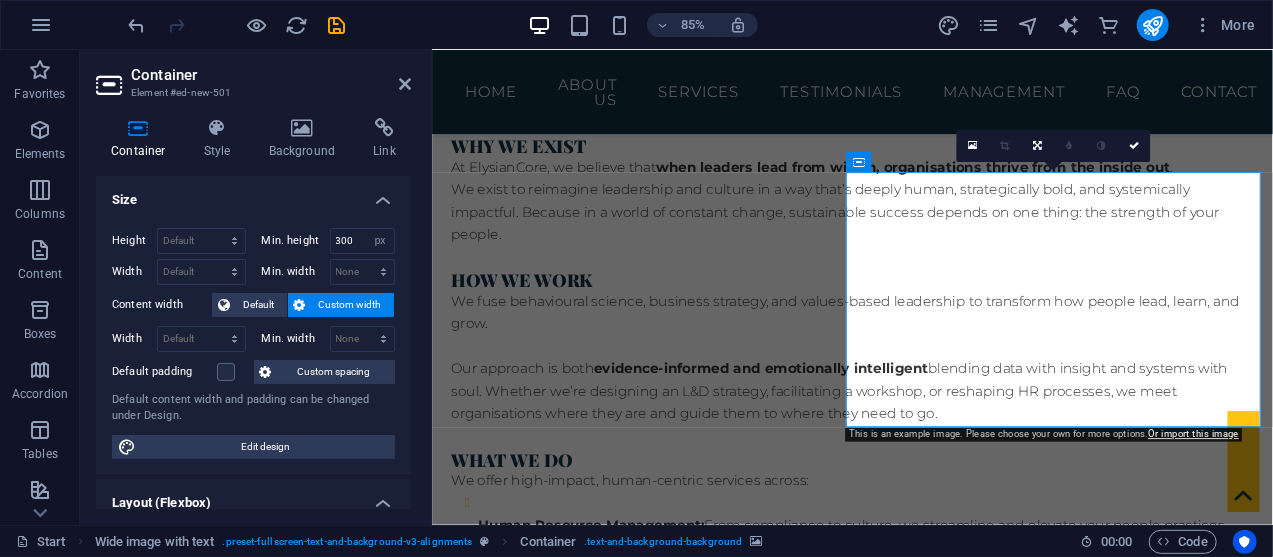 click at bounding box center (925, 1305) 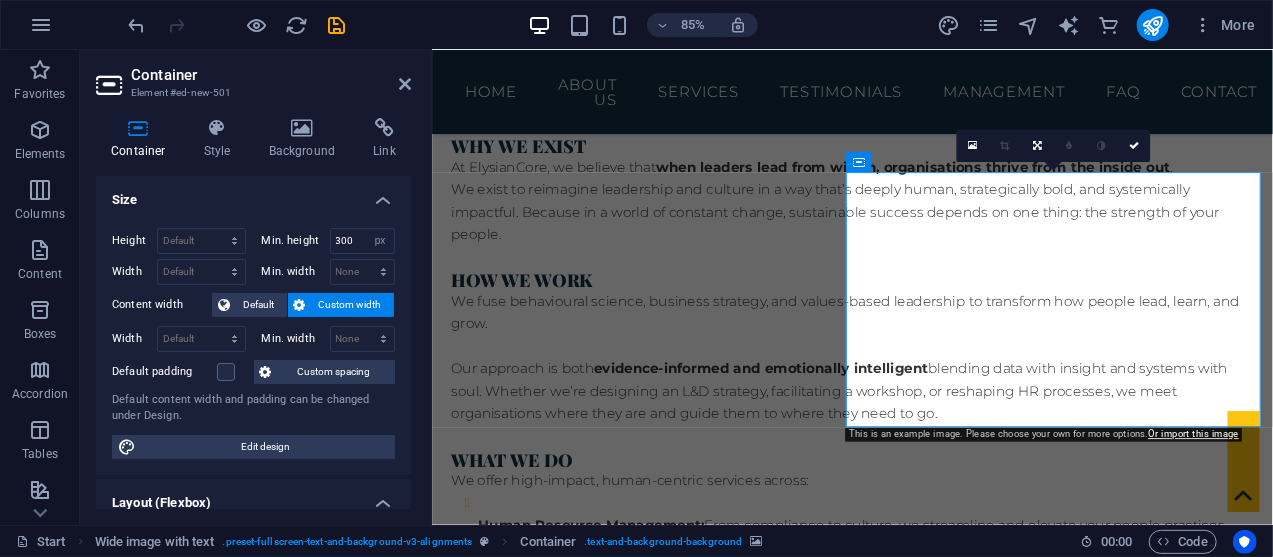 click at bounding box center [925, 1305] 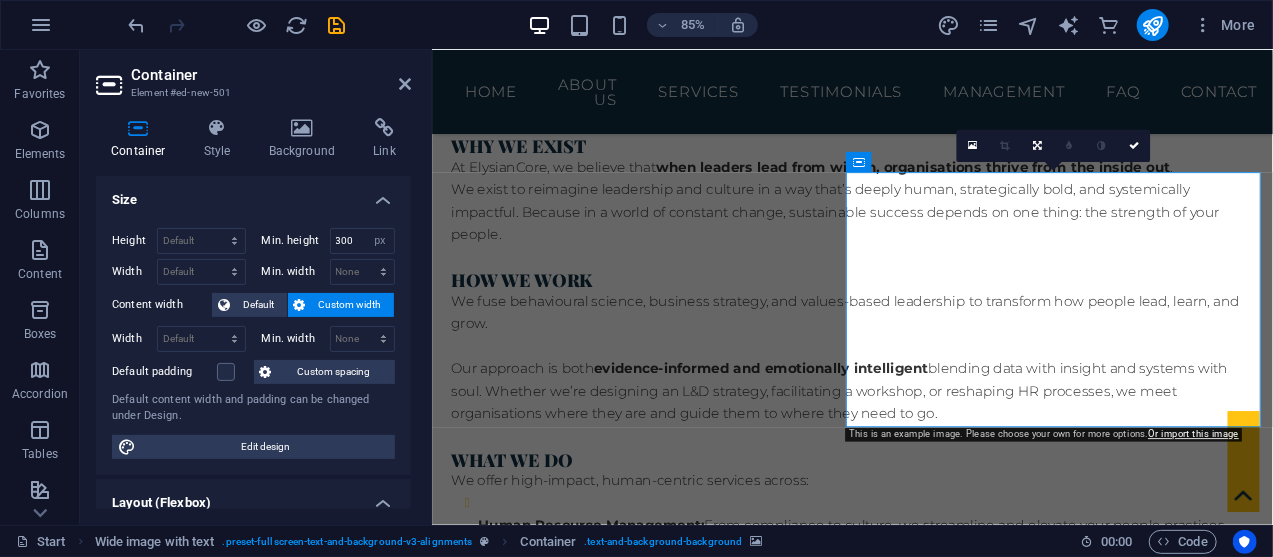 click at bounding box center (925, 1305) 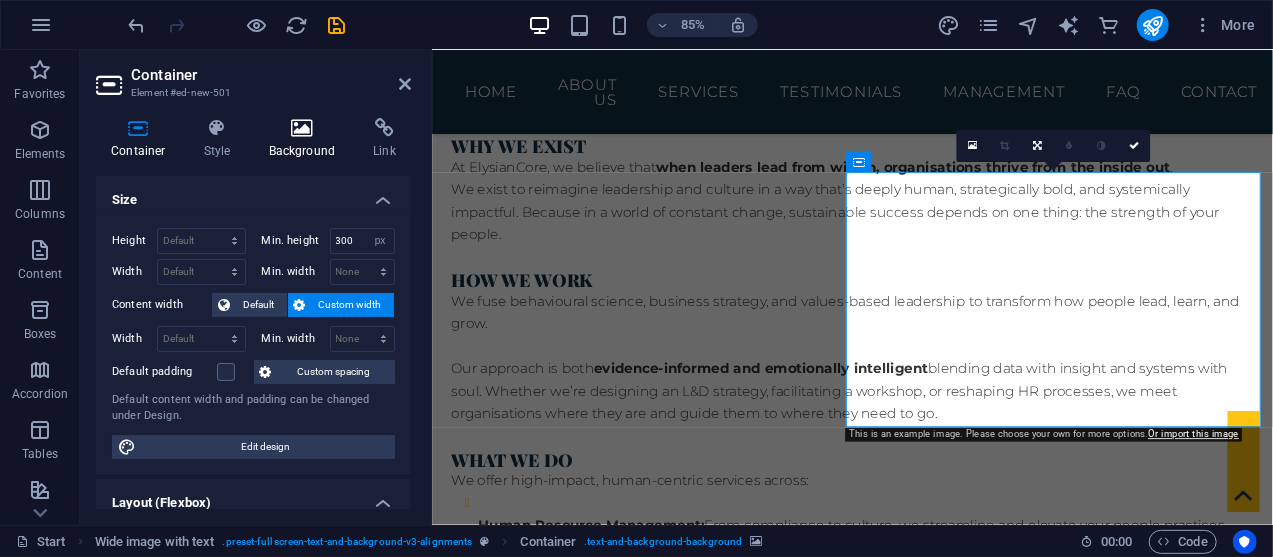 click on "Background" at bounding box center (306, 139) 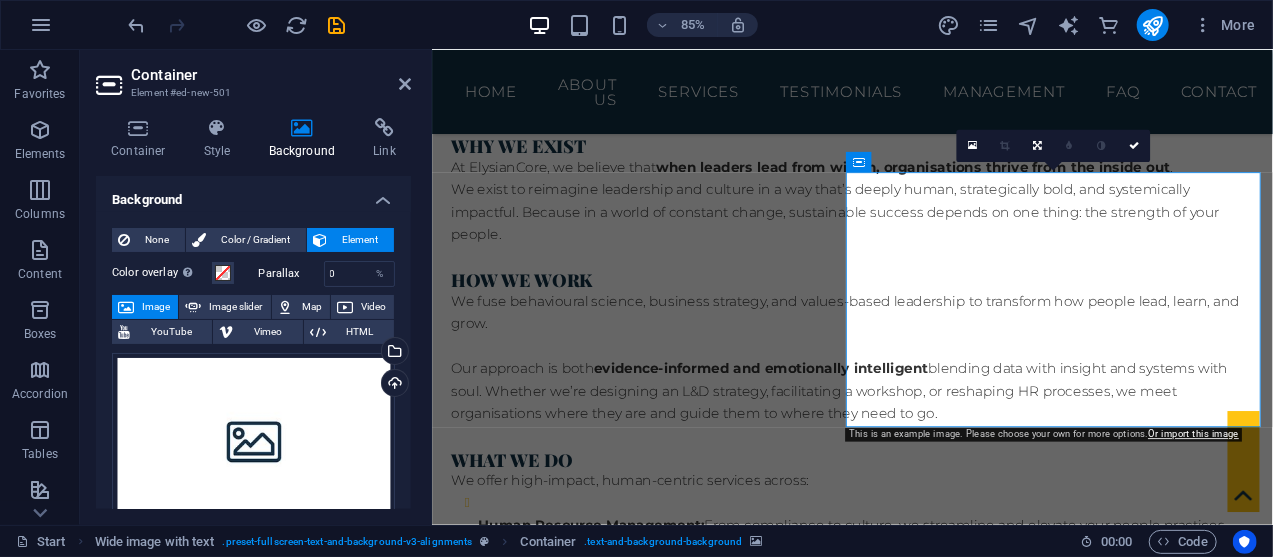 click on "Background" at bounding box center (306, 139) 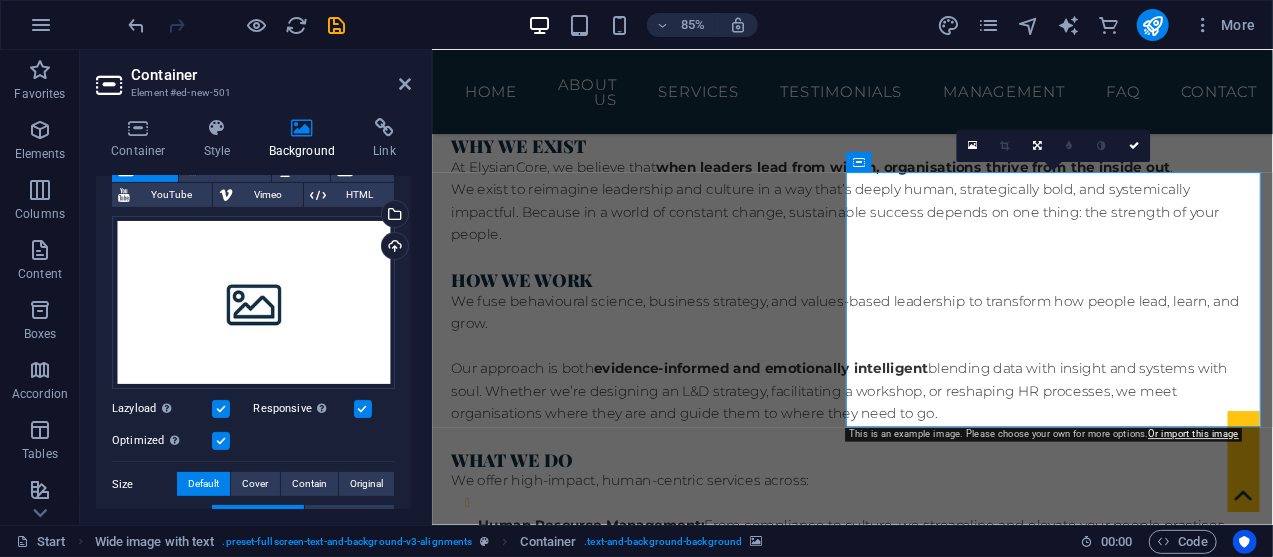 scroll, scrollTop: 113, scrollLeft: 0, axis: vertical 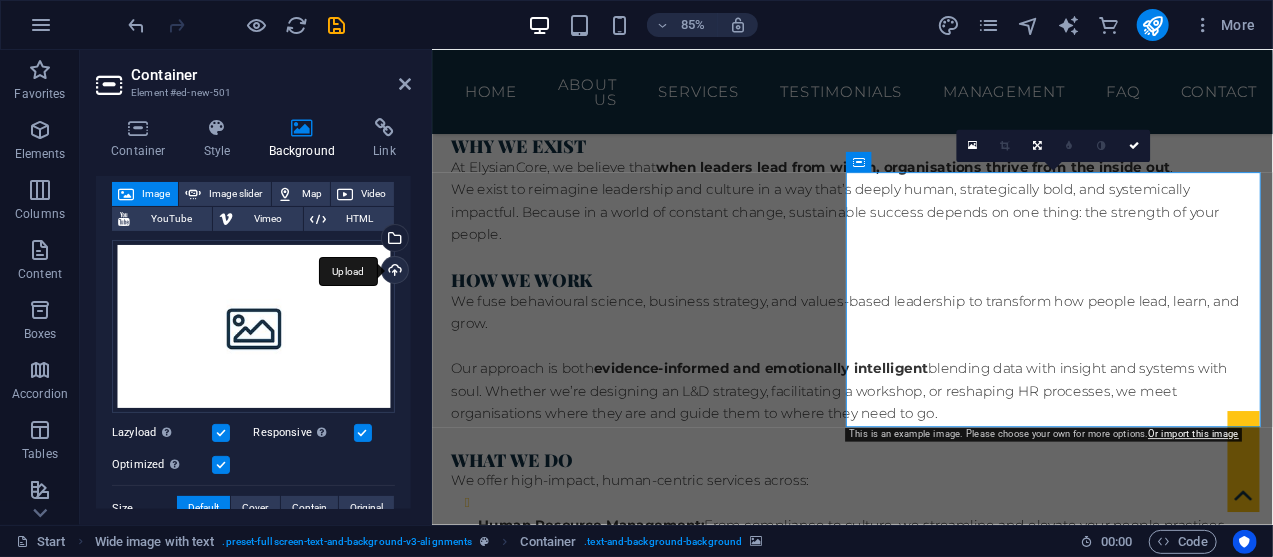 click on "Upload" at bounding box center [393, 272] 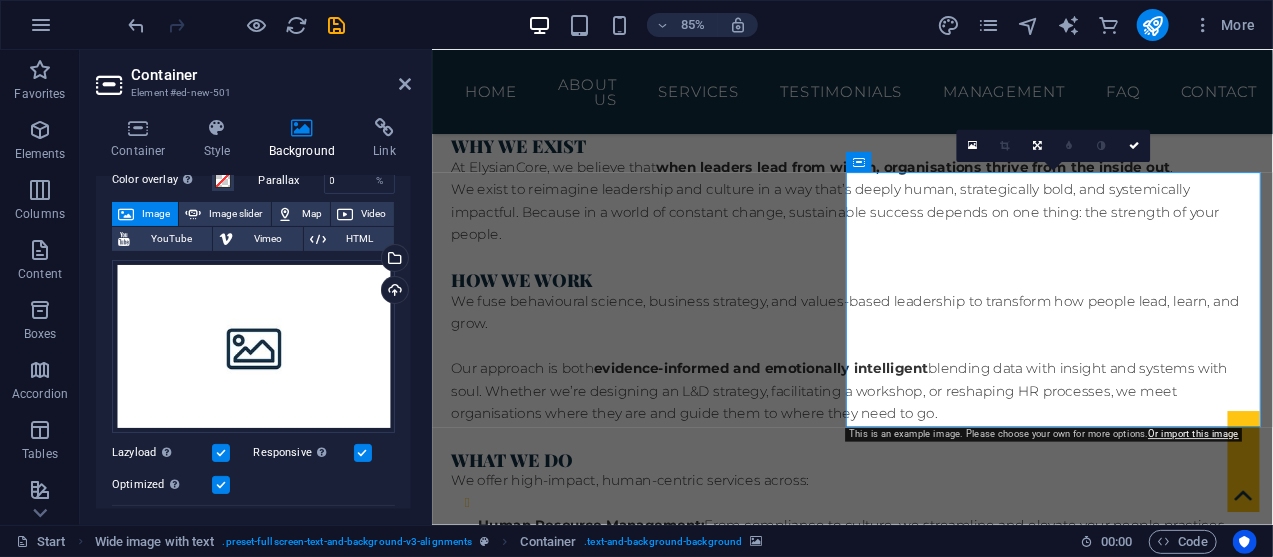 scroll, scrollTop: 74, scrollLeft: 0, axis: vertical 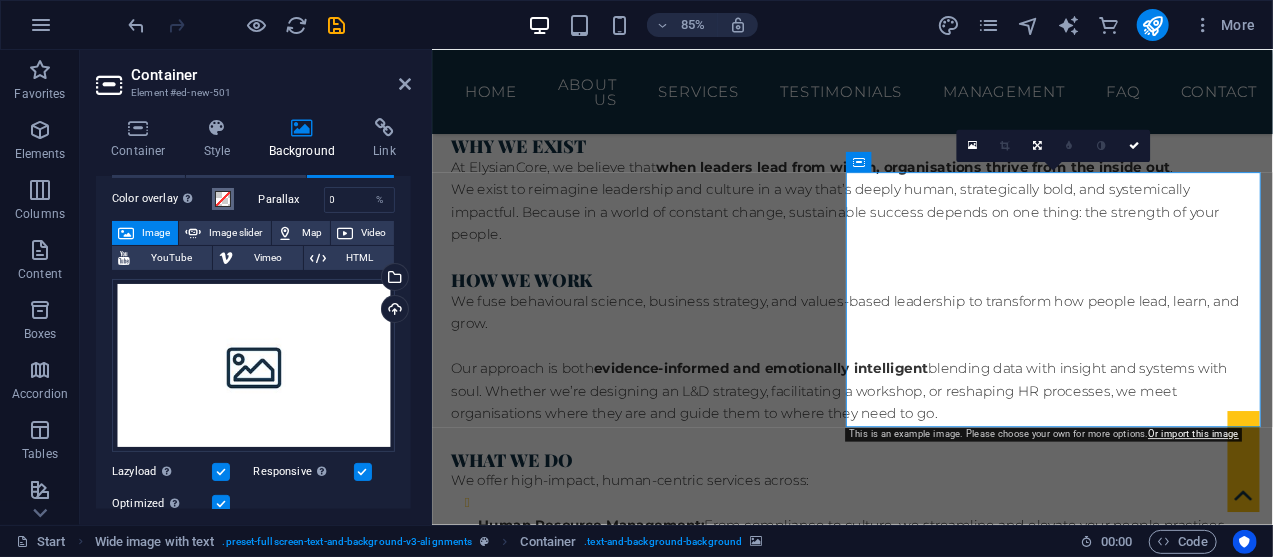 click at bounding box center [223, 199] 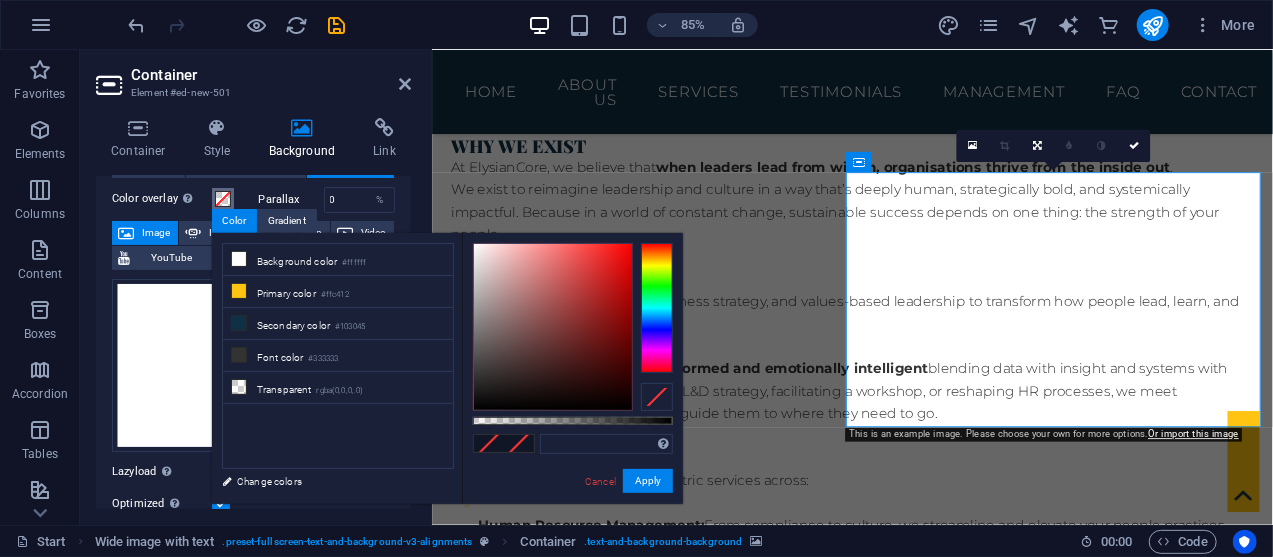 click at bounding box center (223, 199) 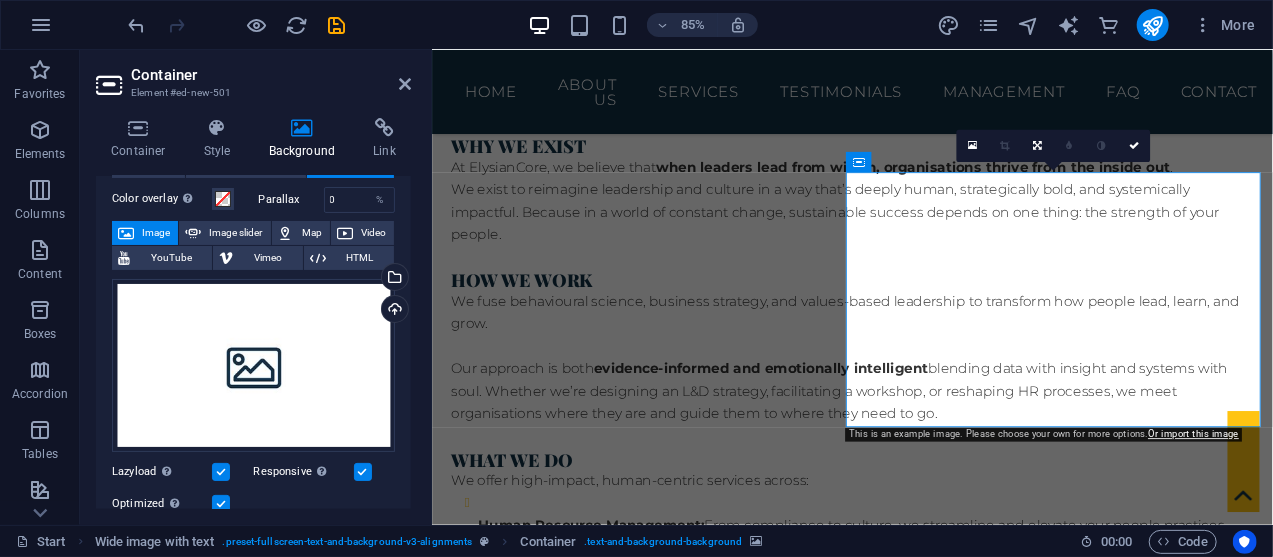 click on "Image" at bounding box center (156, 233) 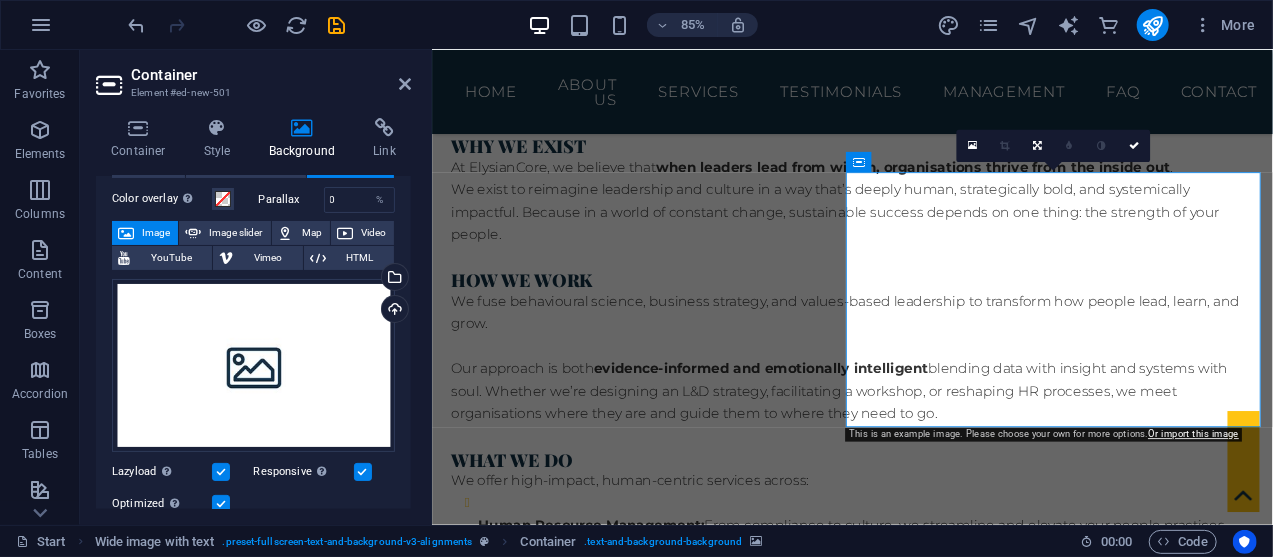 click on "Image" at bounding box center [156, 233] 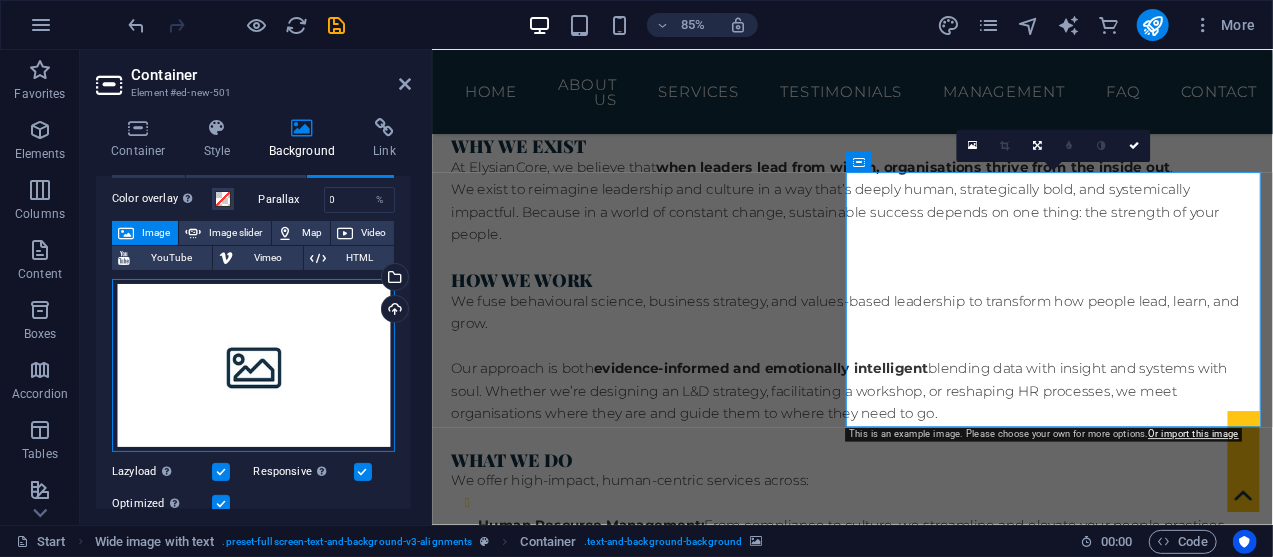 click on "Drag files here, click to choose files or select files from Files or our free stock photos & videos" at bounding box center [253, 366] 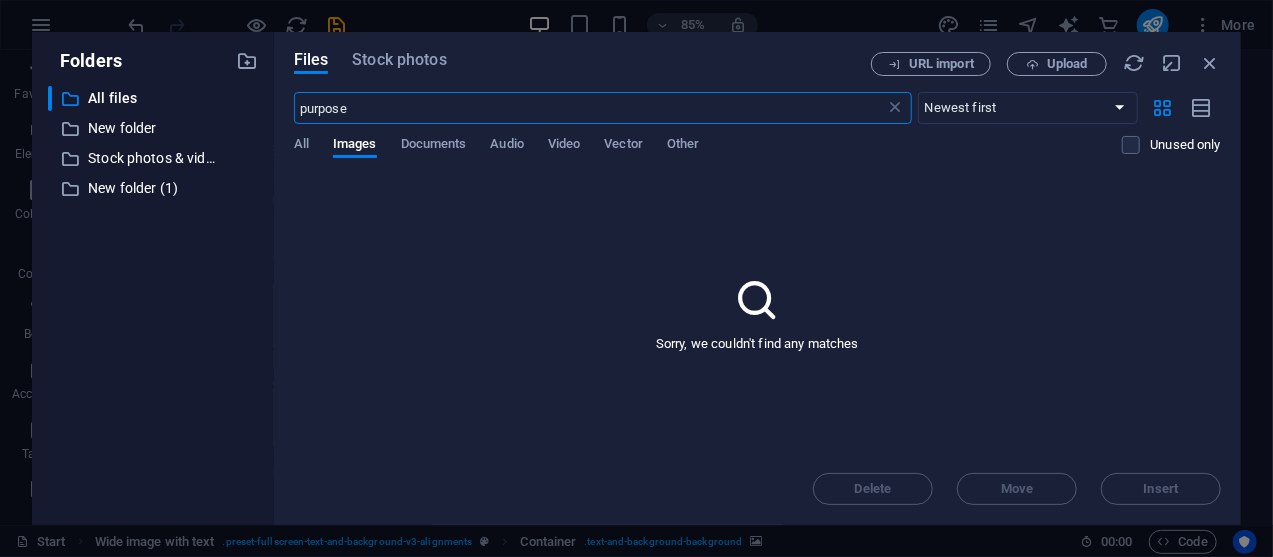 scroll, scrollTop: 2210, scrollLeft: 0, axis: vertical 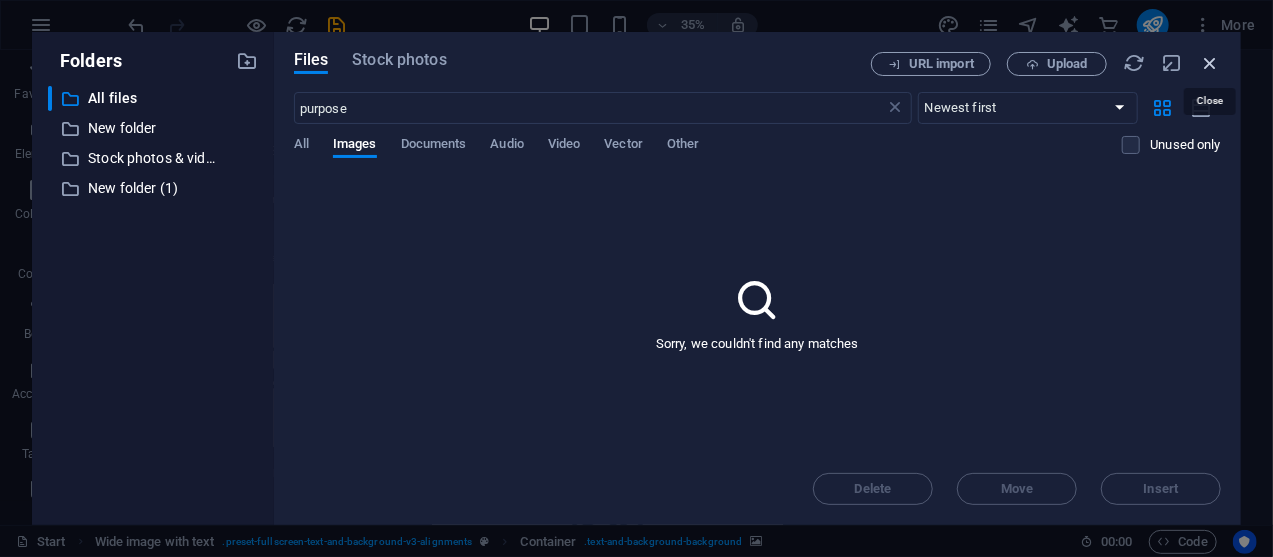 click at bounding box center [1210, 63] 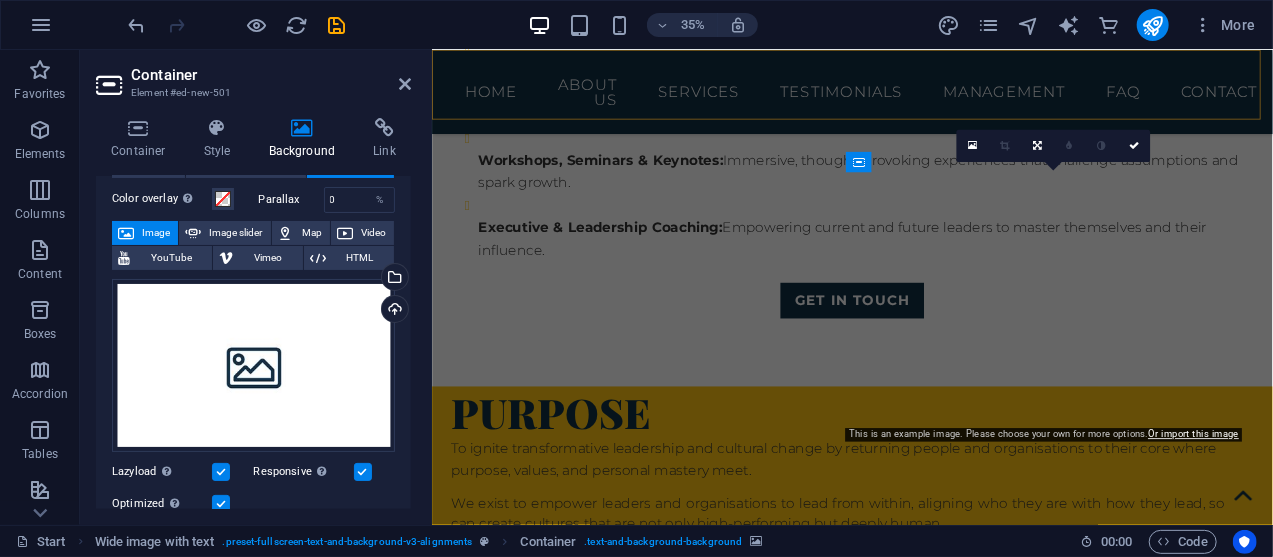 scroll, scrollTop: 1674, scrollLeft: 0, axis: vertical 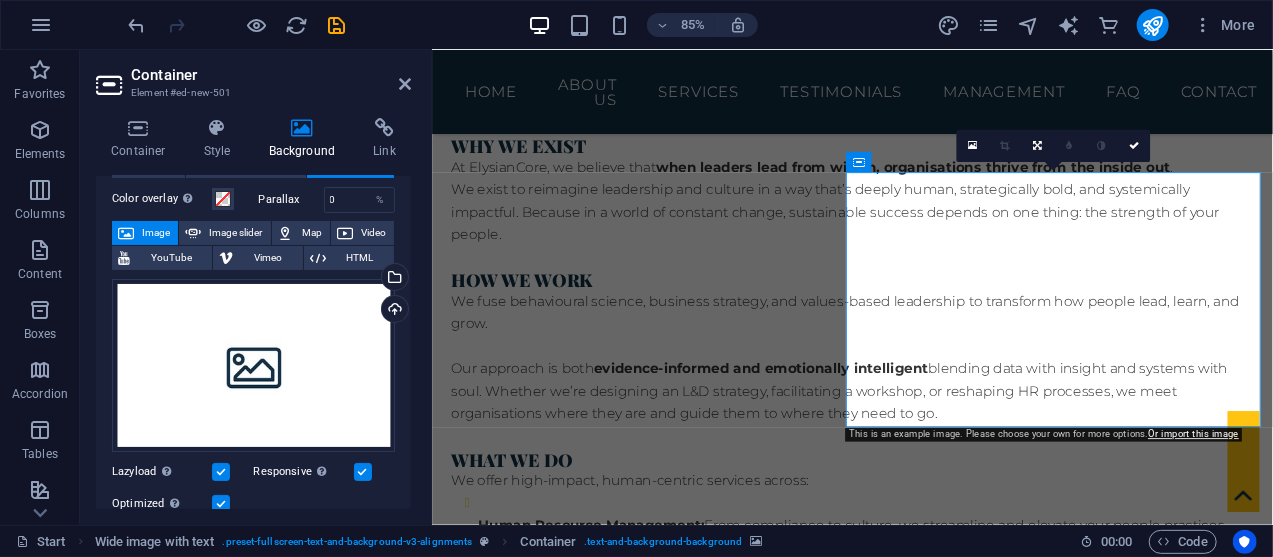 click at bounding box center (925, 1305) 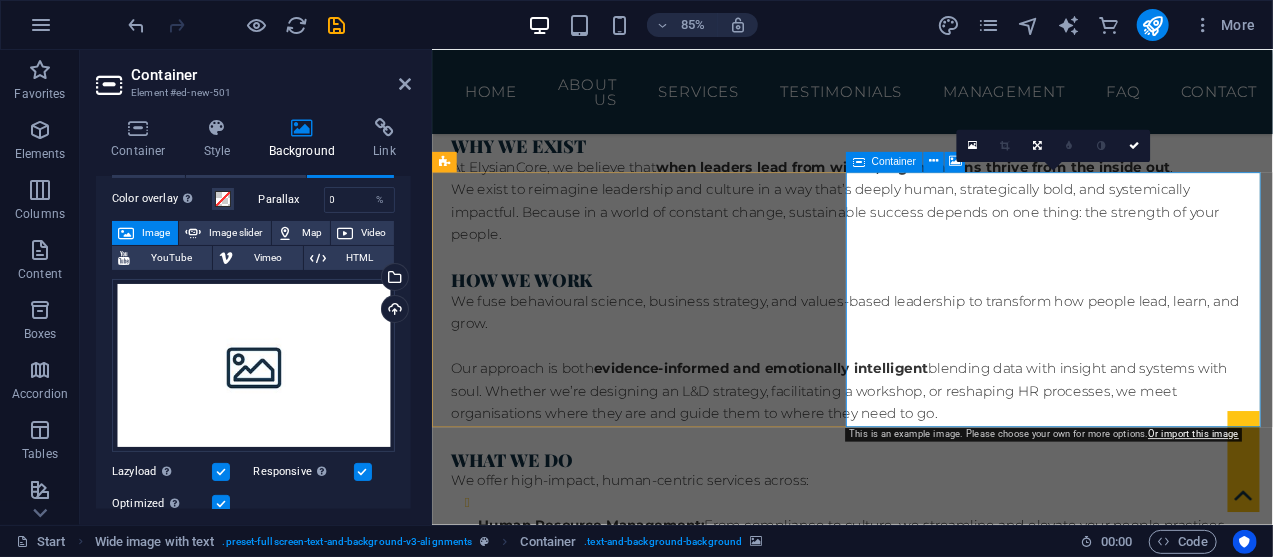 click on "Add elements" at bounding box center [866, 1556] 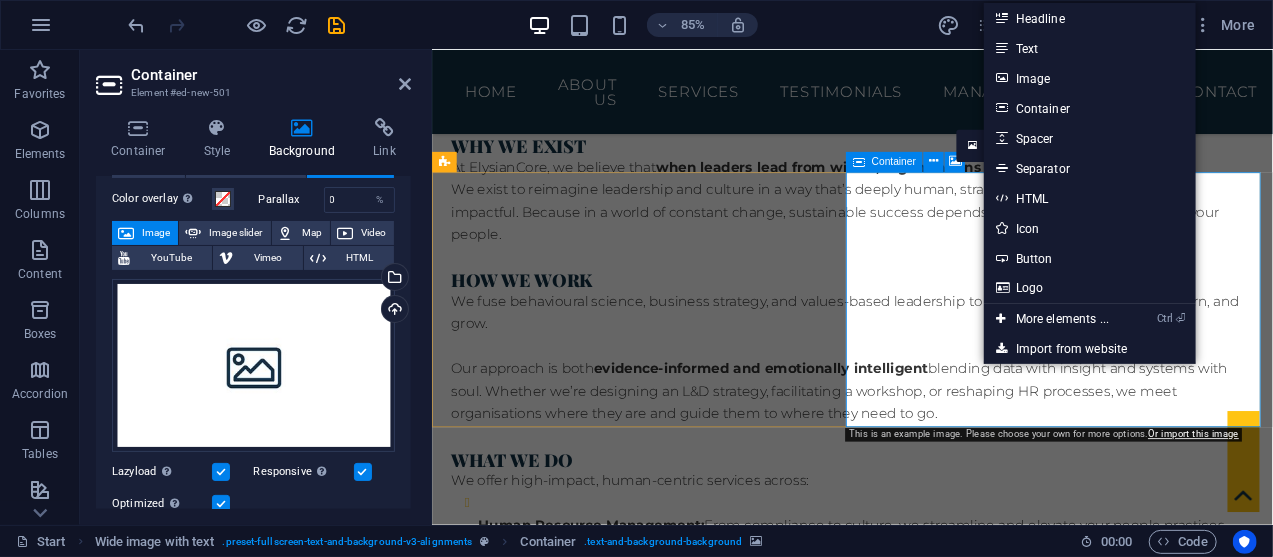 click on "Add elements" at bounding box center (866, 1556) 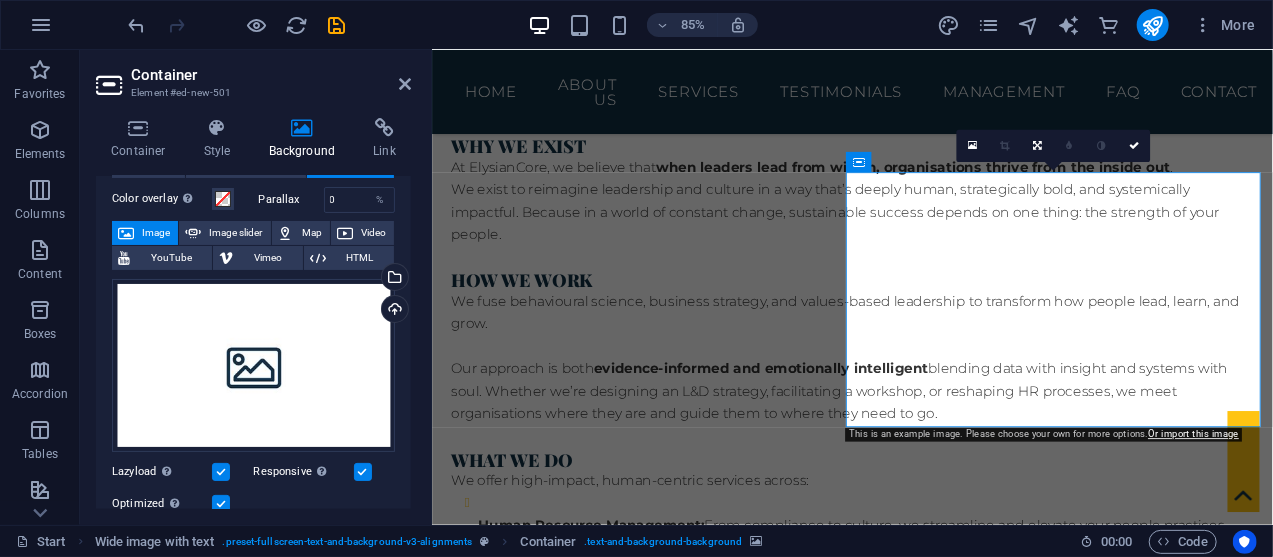 click at bounding box center (925, 1305) 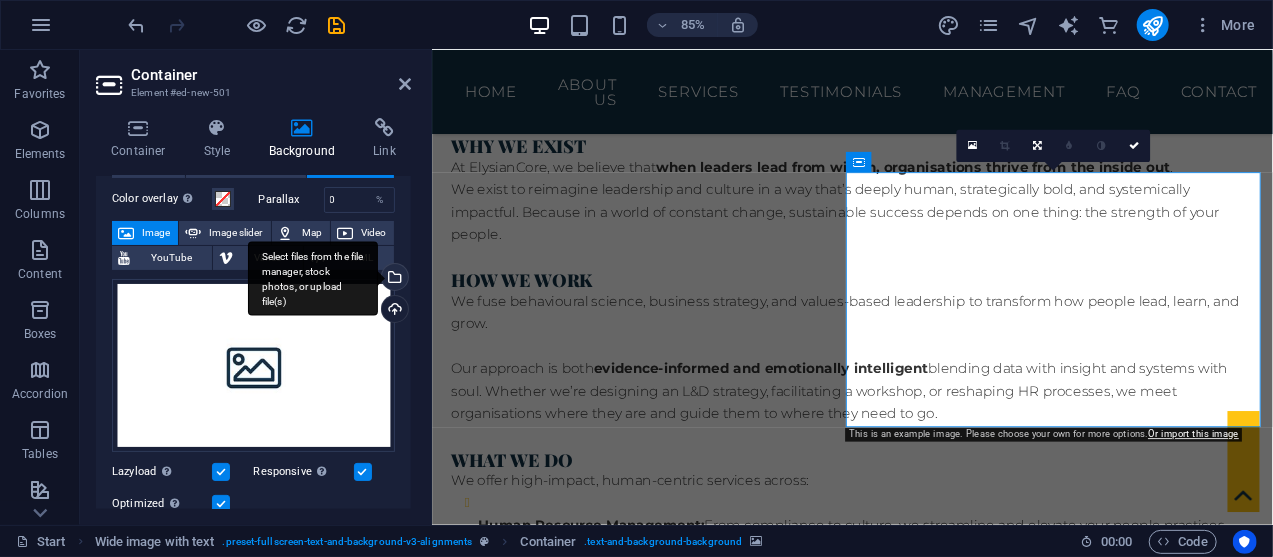 click on "Select files from the file manager, stock photos, or upload file(s)" at bounding box center (393, 279) 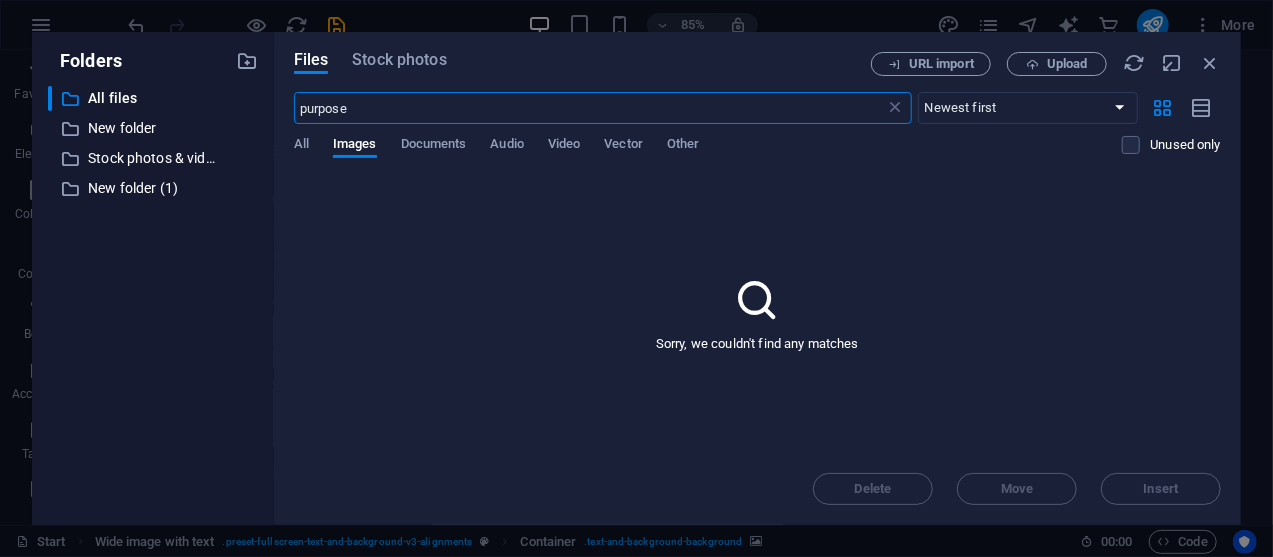 scroll, scrollTop: 2210, scrollLeft: 0, axis: vertical 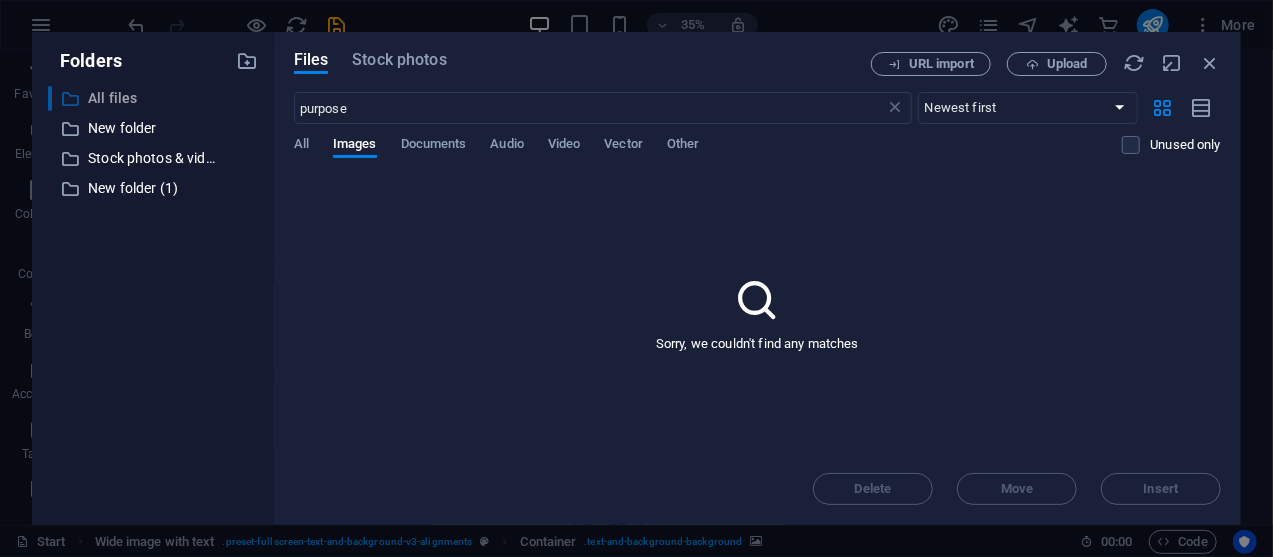 click on "All files" at bounding box center (154, 98) 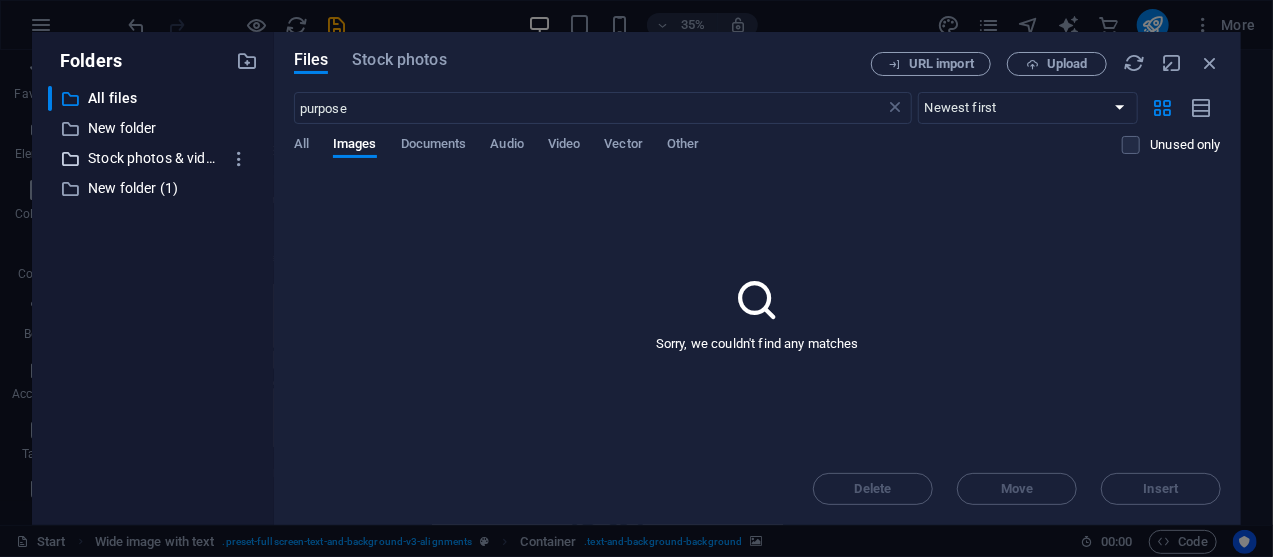 click on "Stock photos & videos" at bounding box center (154, 158) 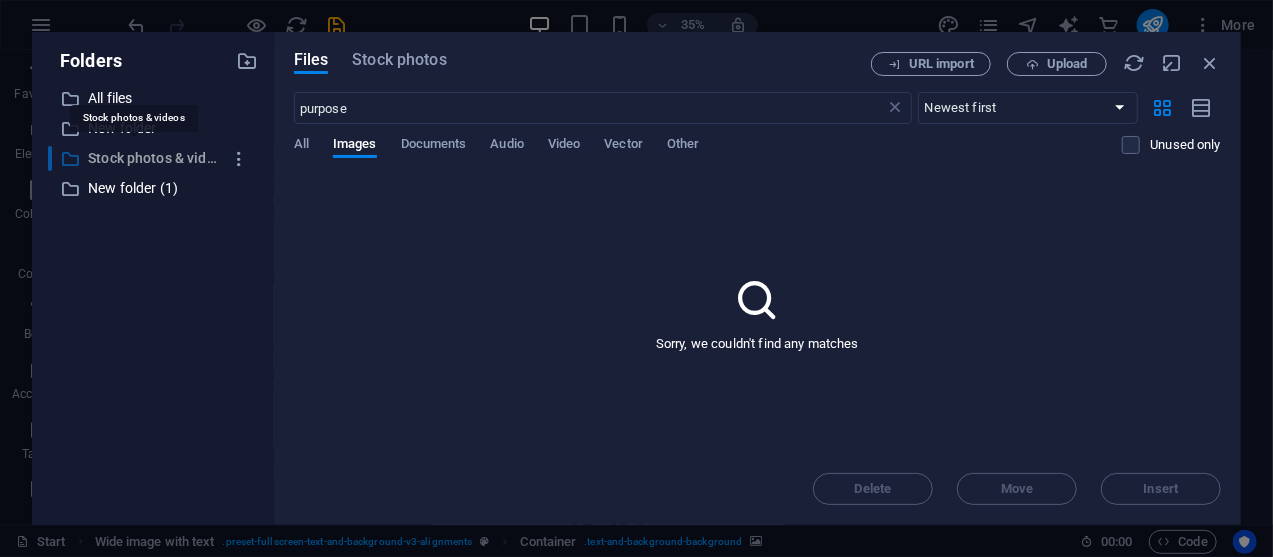 click on "Stock photos & videos" at bounding box center (154, 158) 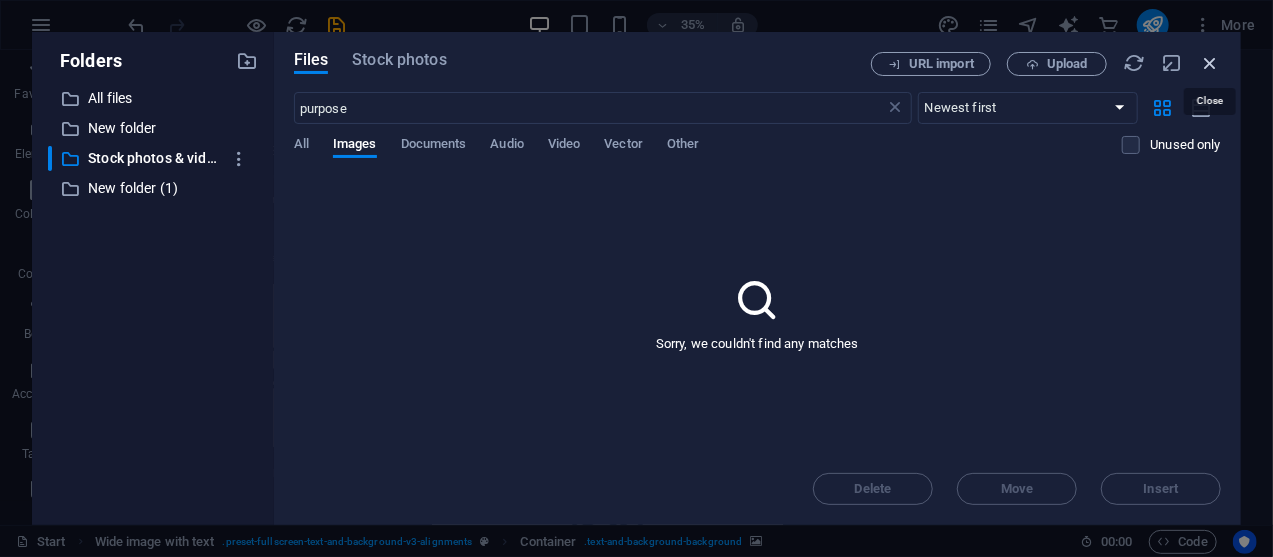click at bounding box center [1210, 63] 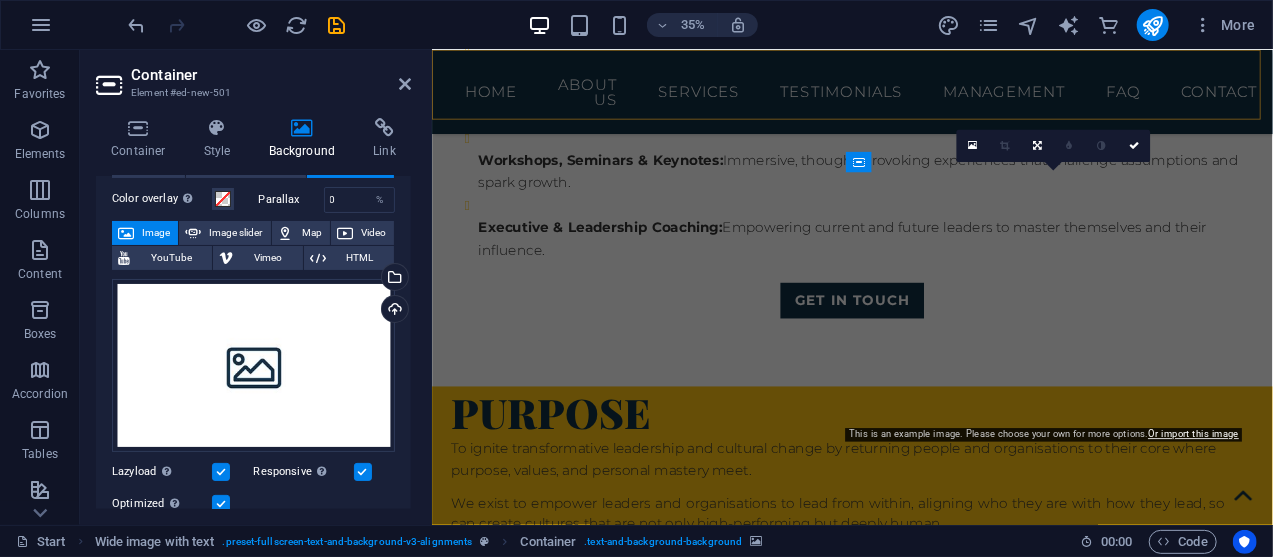 scroll, scrollTop: 1674, scrollLeft: 0, axis: vertical 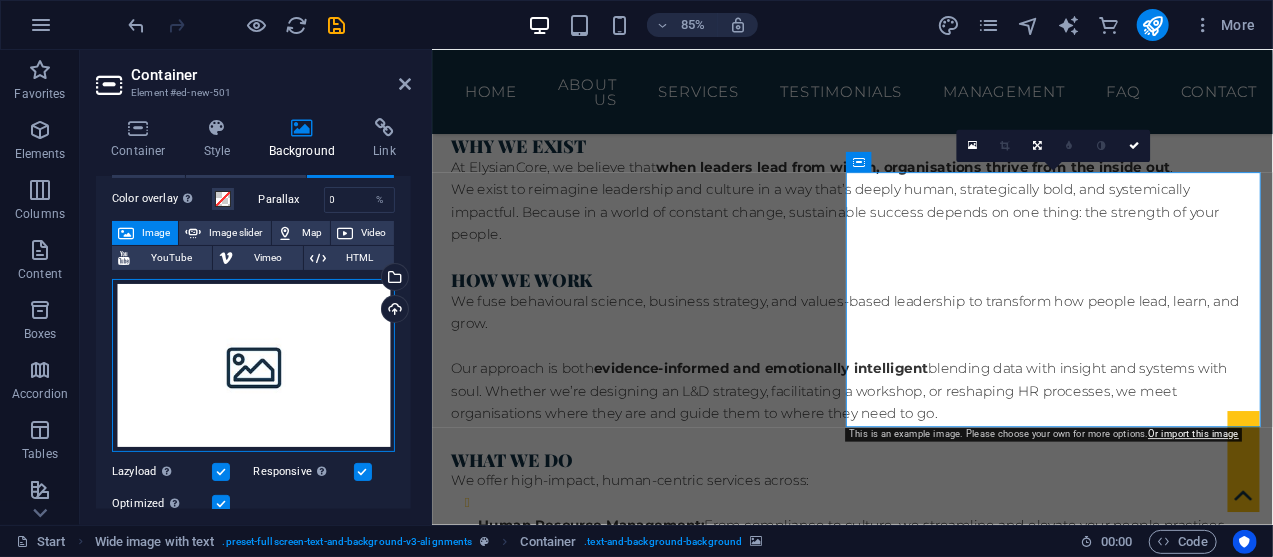 click on "Drag files here, click to choose files or select files from Files or our free stock photos & videos" at bounding box center (253, 366) 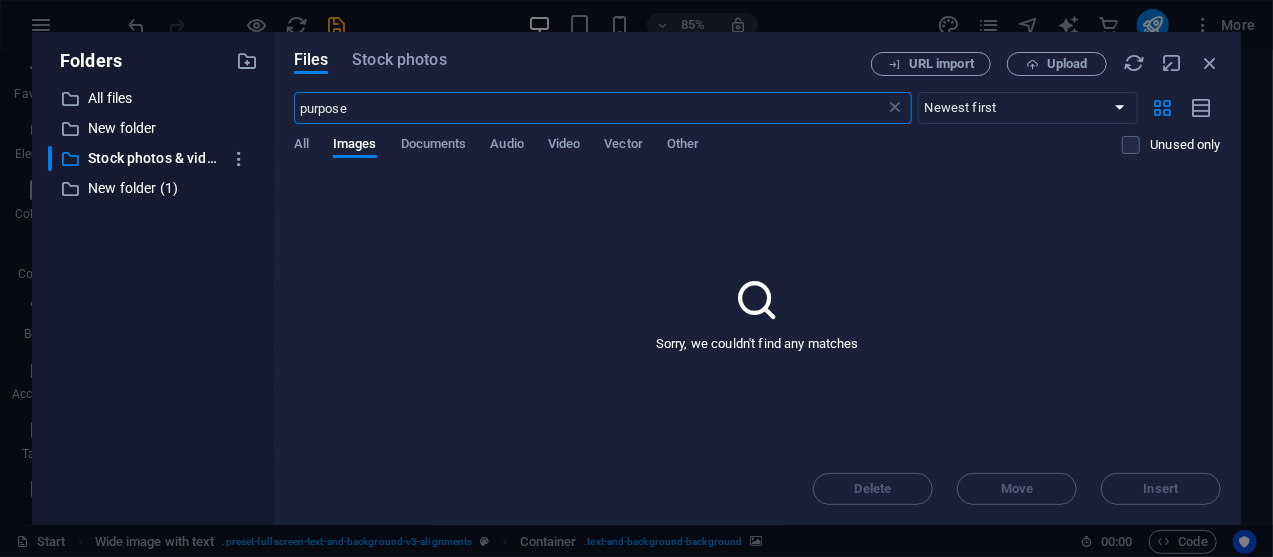 scroll, scrollTop: 2210, scrollLeft: 0, axis: vertical 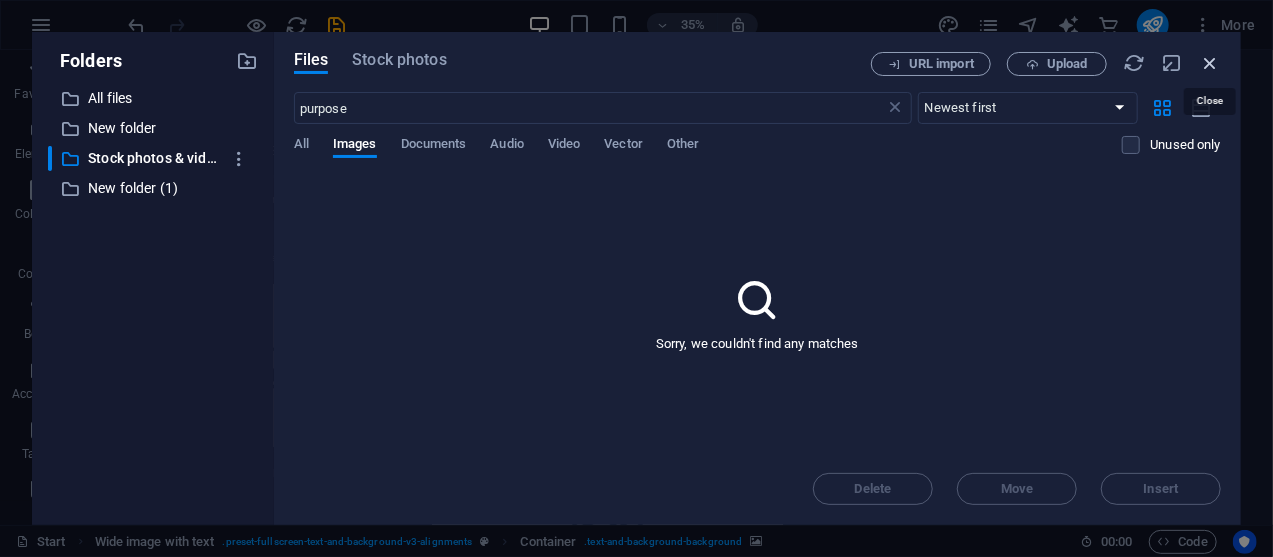 click at bounding box center [1210, 63] 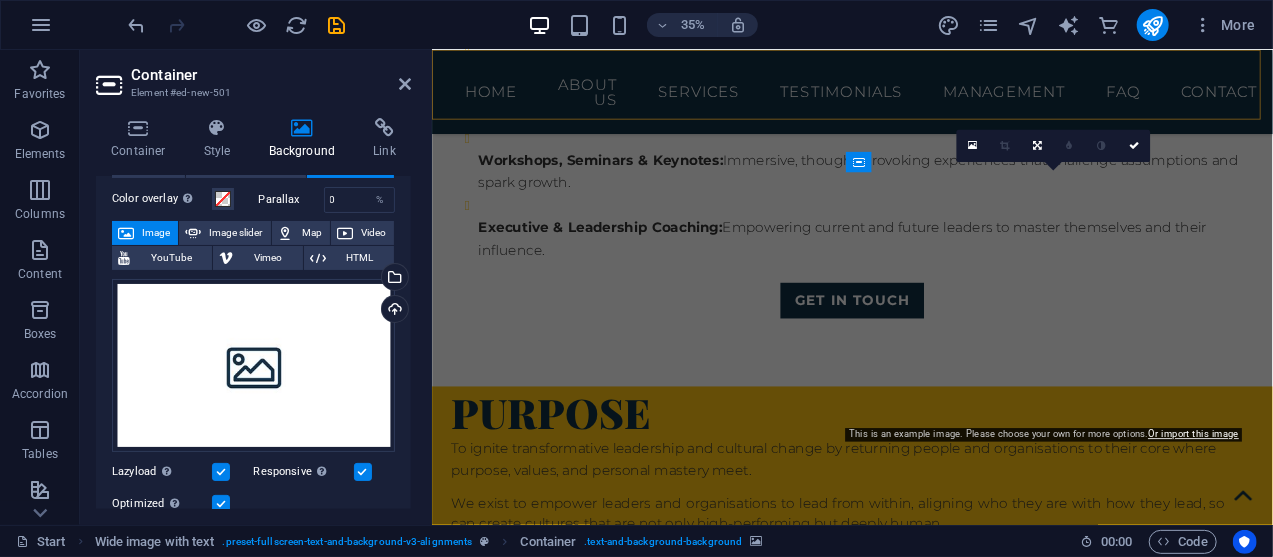 scroll, scrollTop: 1674, scrollLeft: 0, axis: vertical 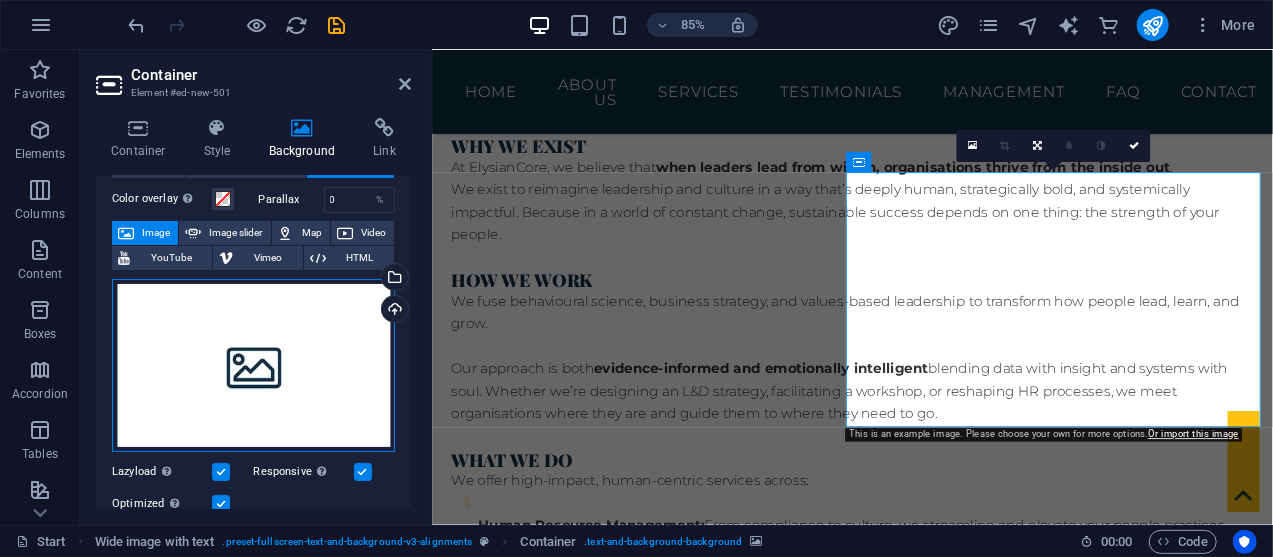 click on "Drag files here, click to choose files or select files from Files or our free stock photos & videos" at bounding box center (253, 366) 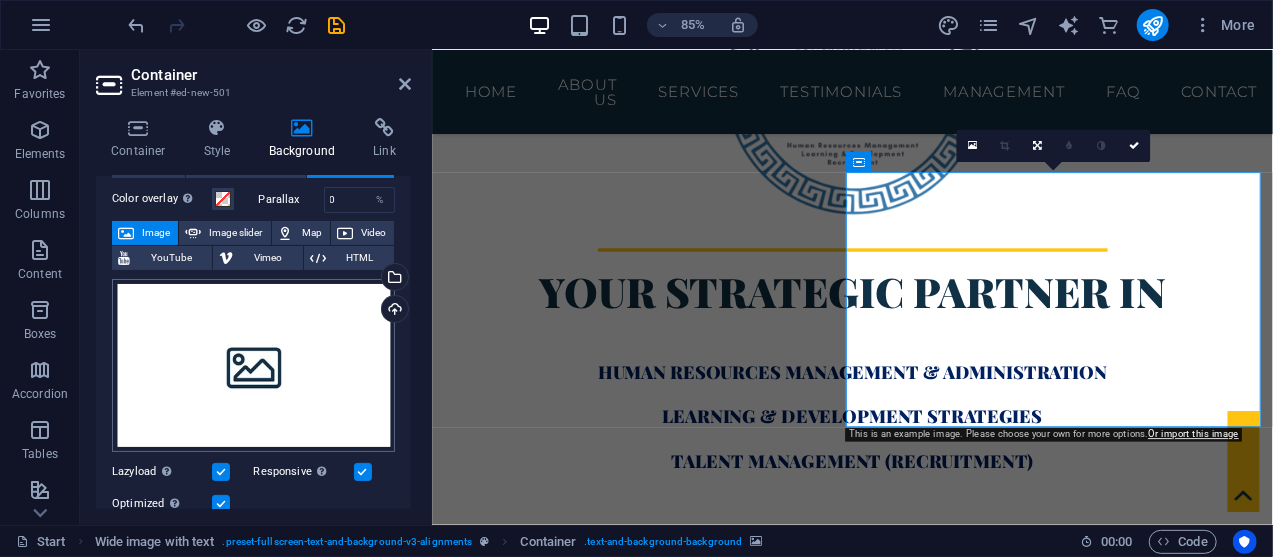scroll, scrollTop: 2210, scrollLeft: 0, axis: vertical 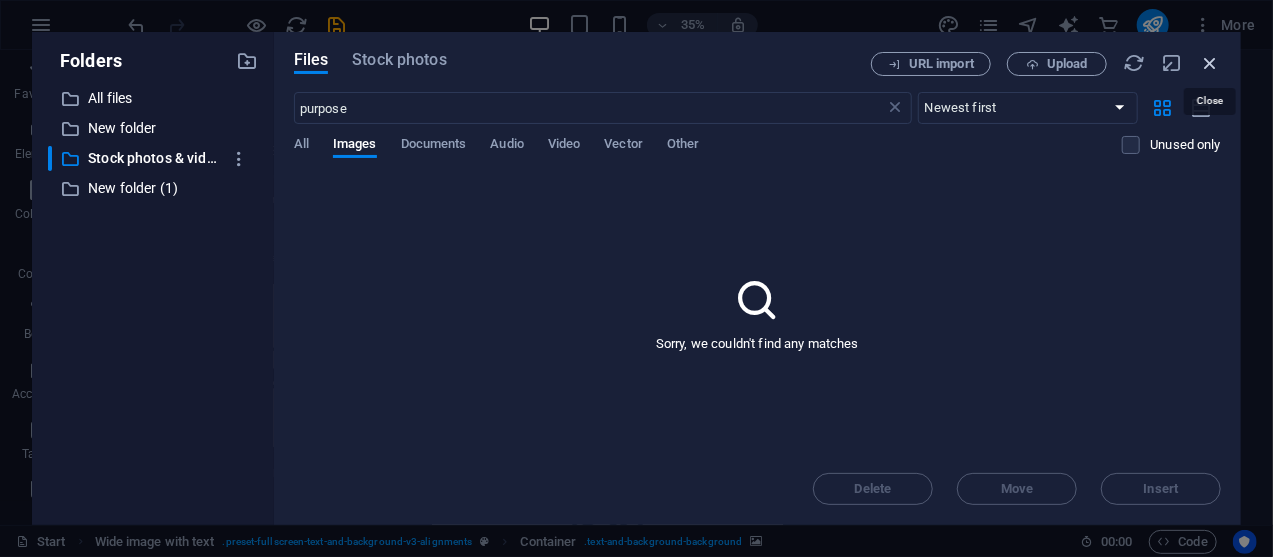 click at bounding box center [1210, 63] 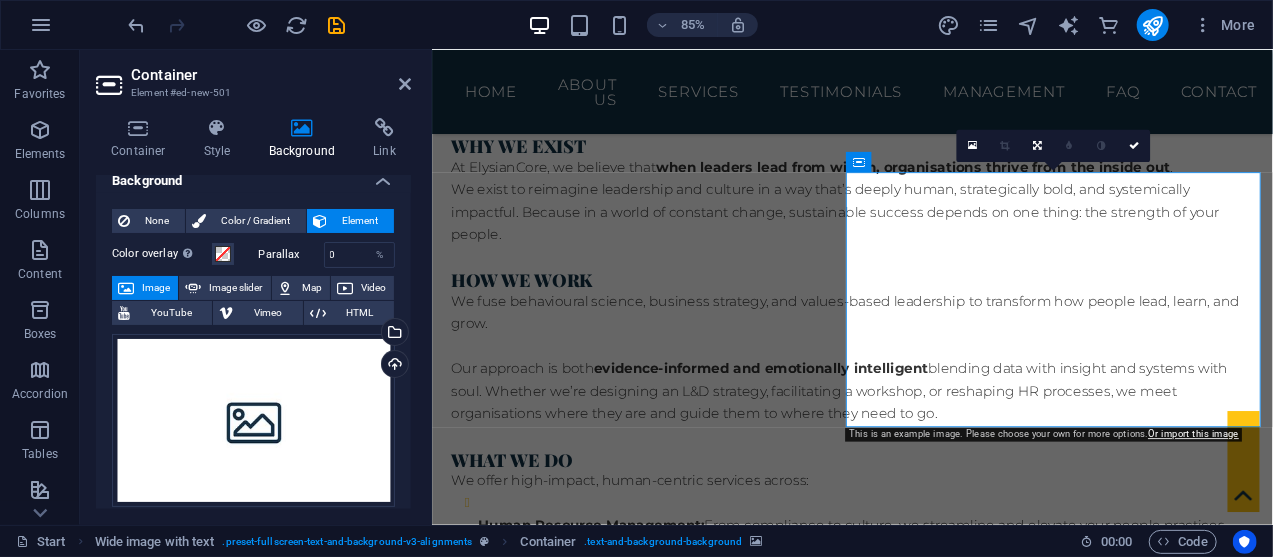 scroll, scrollTop: 0, scrollLeft: 0, axis: both 